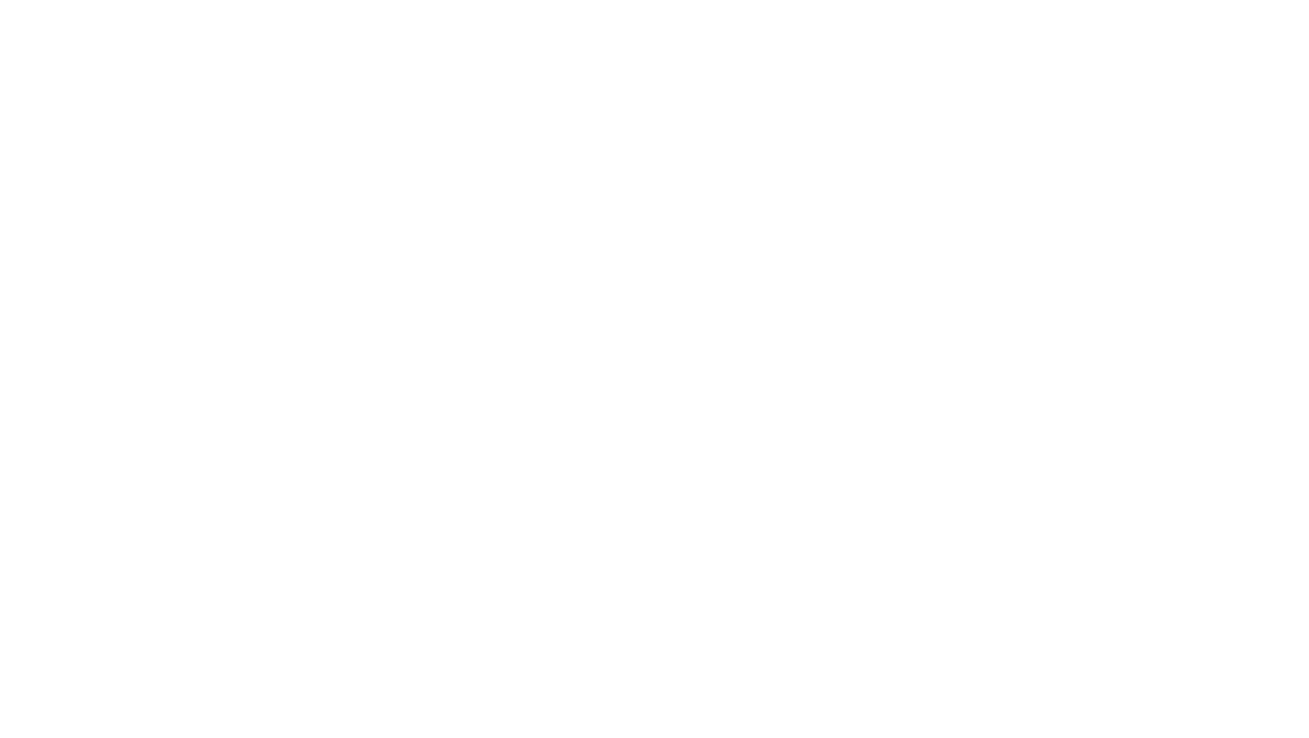 scroll, scrollTop: 0, scrollLeft: 0, axis: both 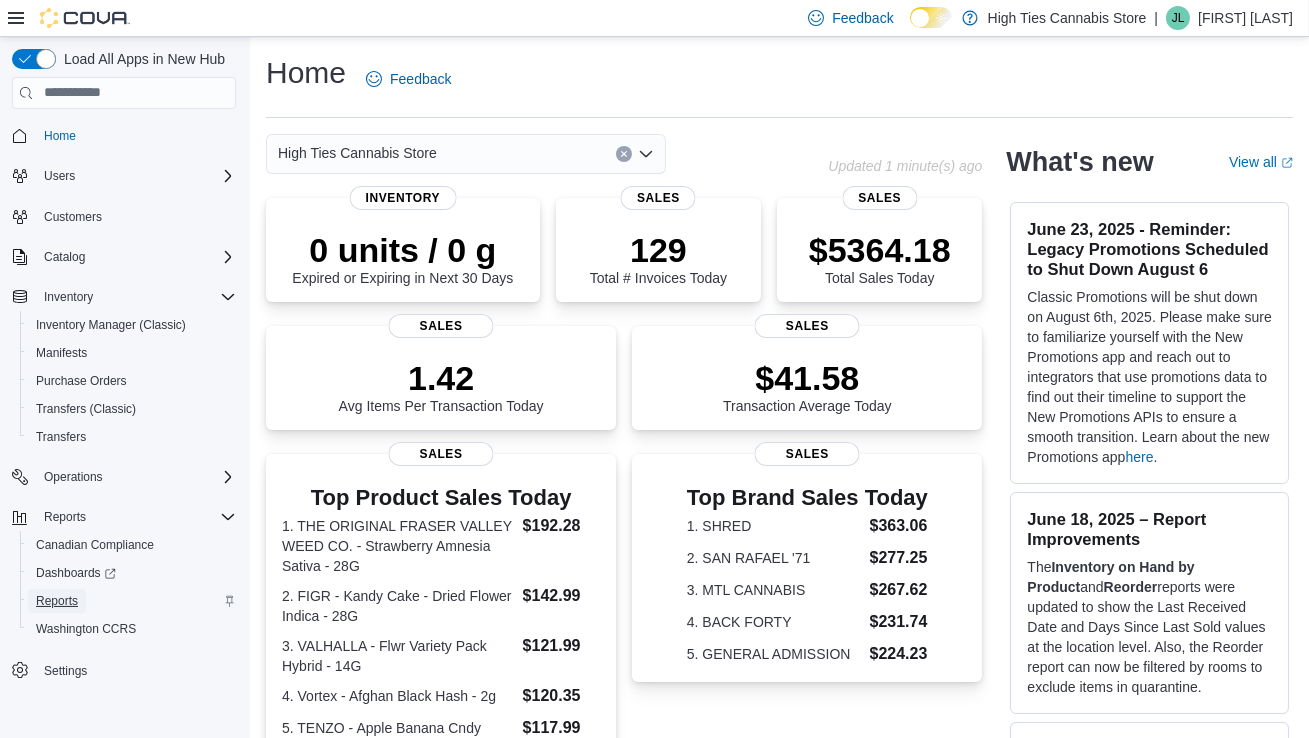 click on "Reports" at bounding box center (57, 601) 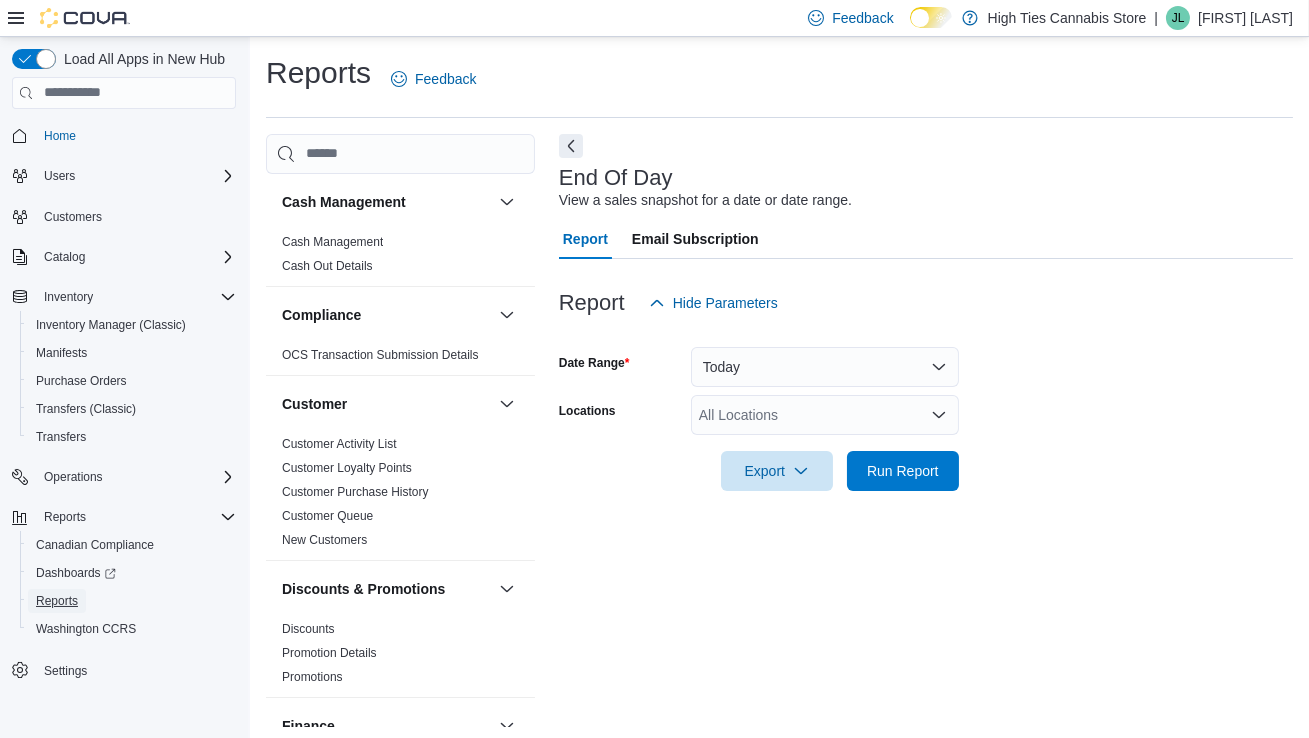 scroll, scrollTop: 5, scrollLeft: 0, axis: vertical 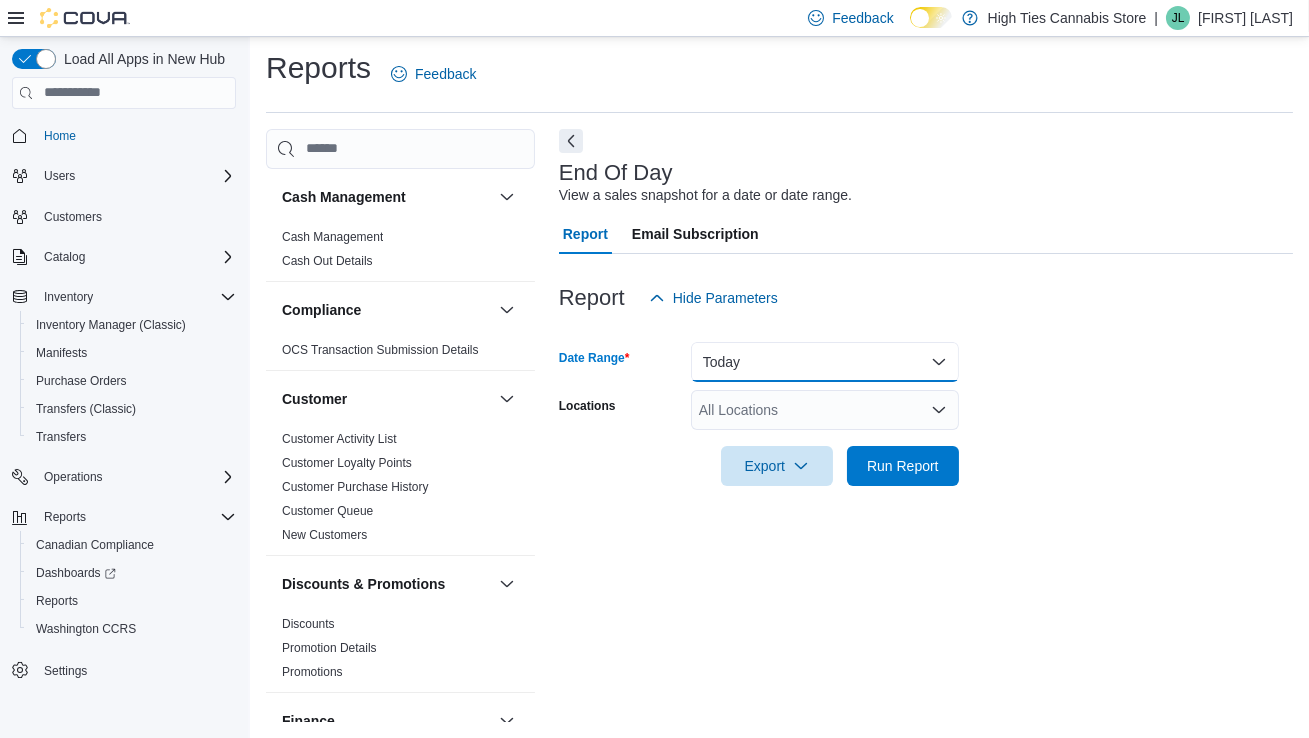 click on "Today" at bounding box center (825, 362) 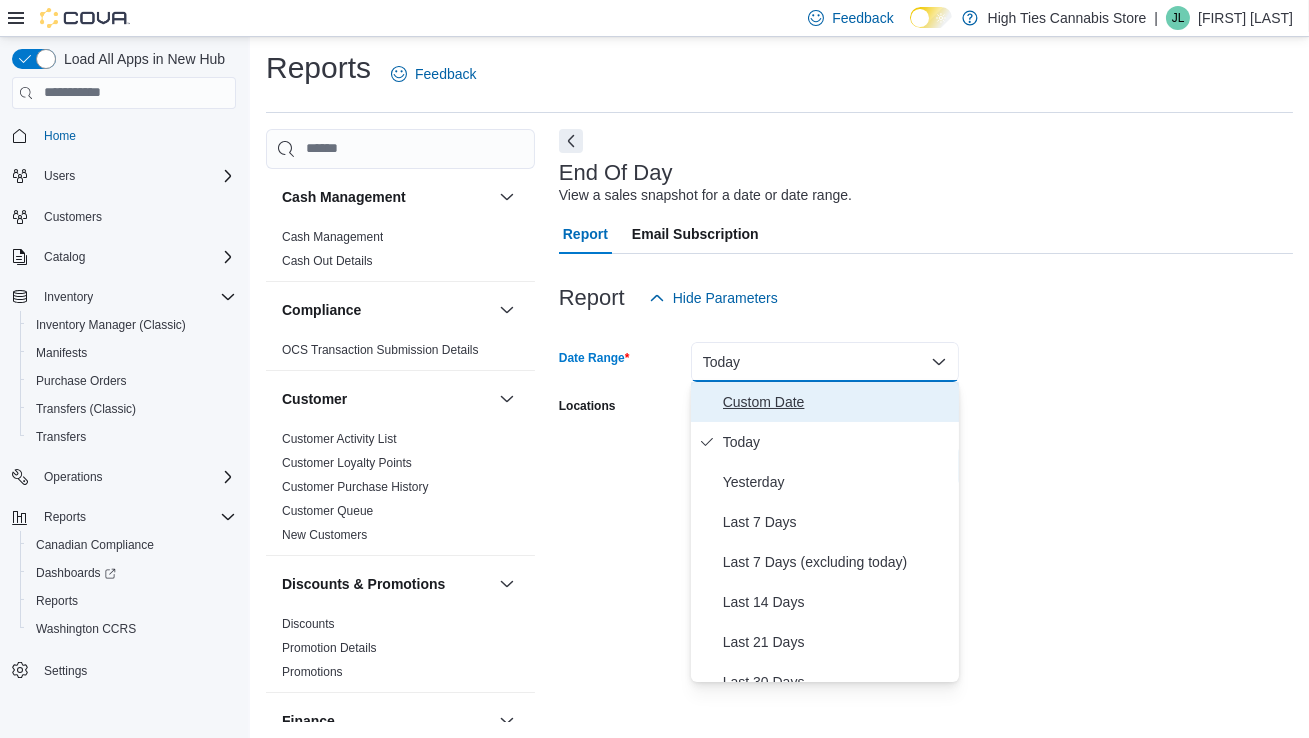 click on "Custom Date" at bounding box center (837, 402) 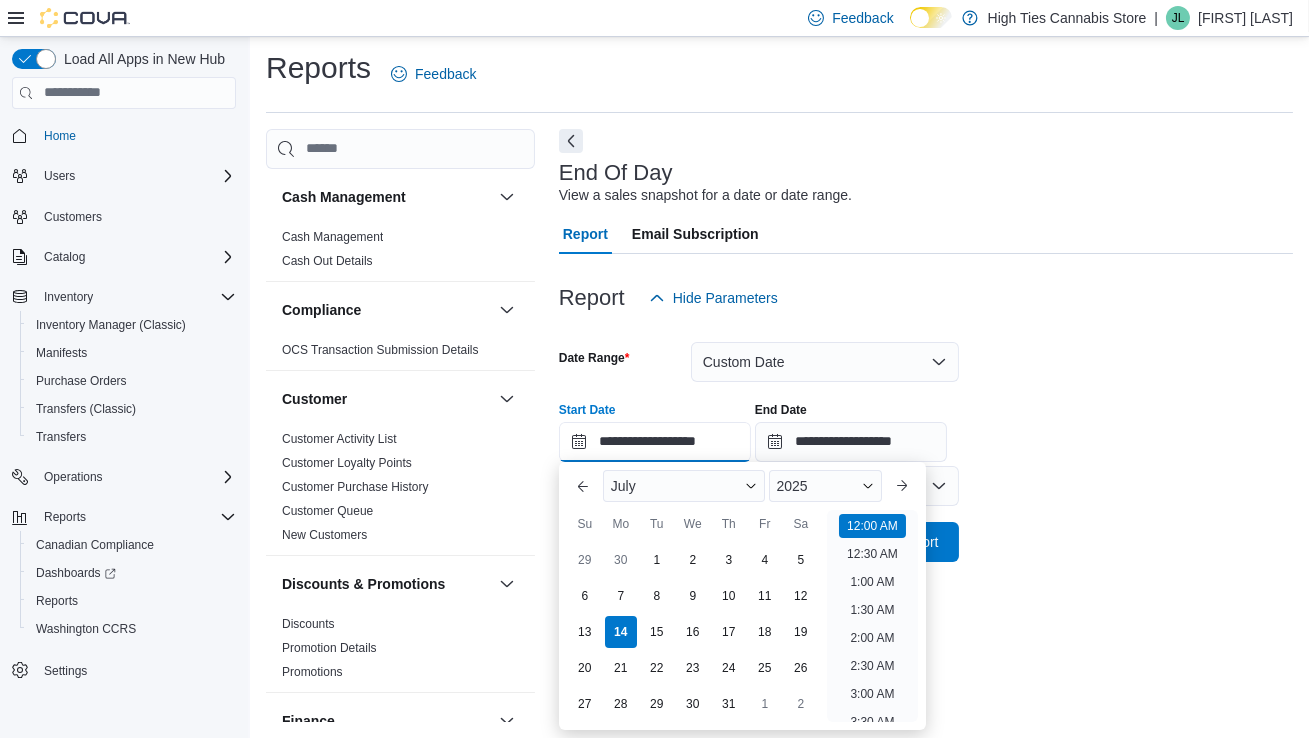 click on "**********" at bounding box center (655, 442) 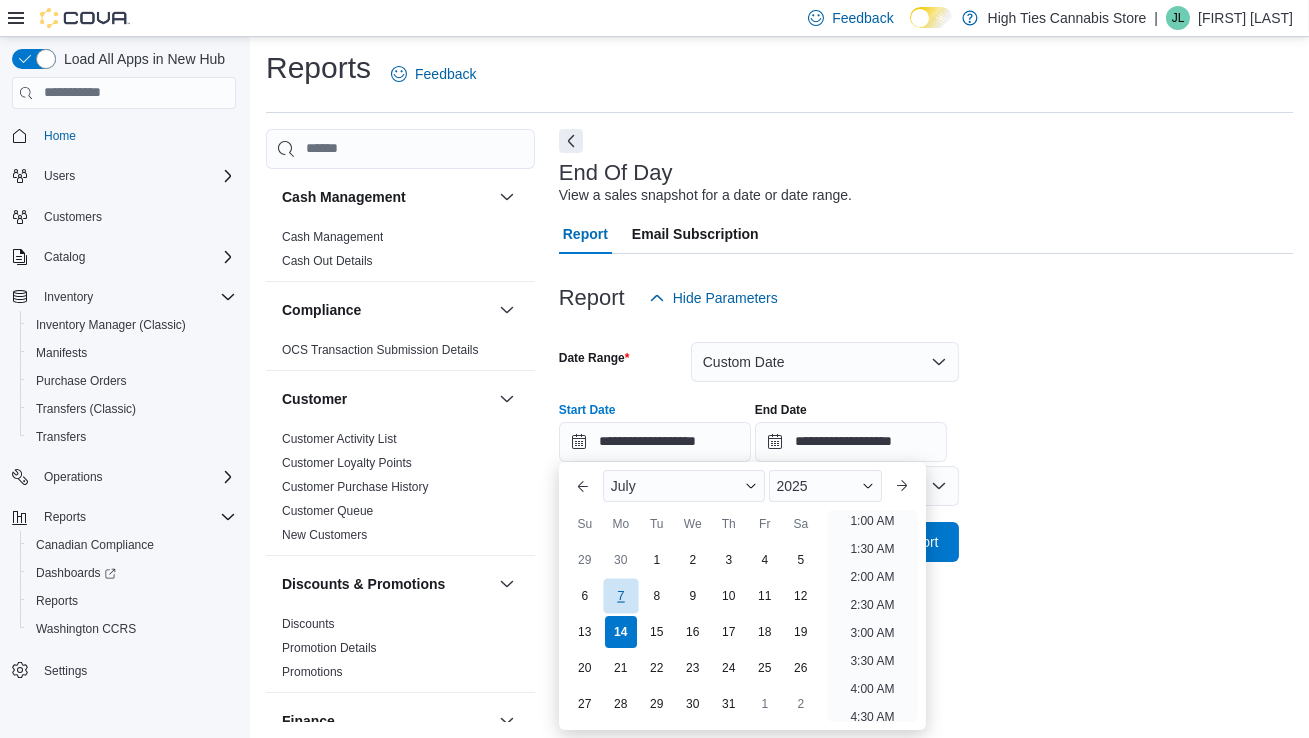 click on "7" at bounding box center [620, 595] 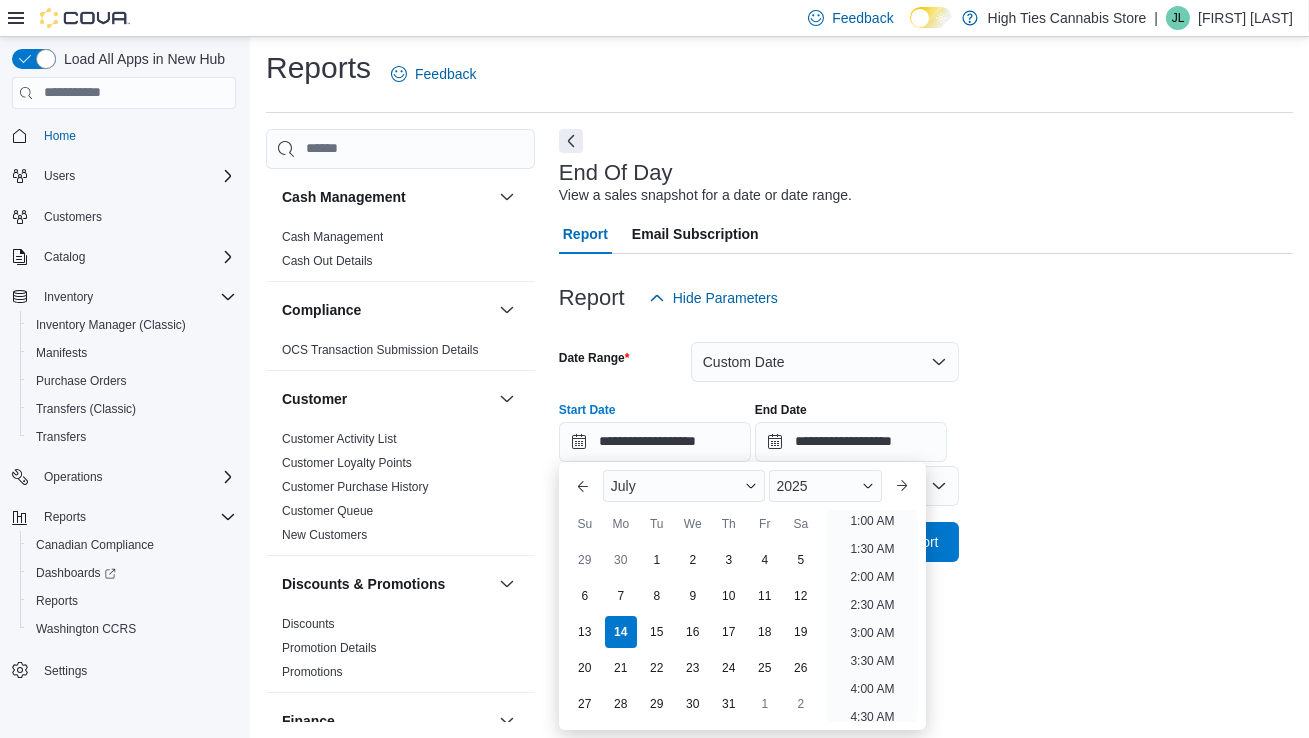 scroll, scrollTop: 3, scrollLeft: 0, axis: vertical 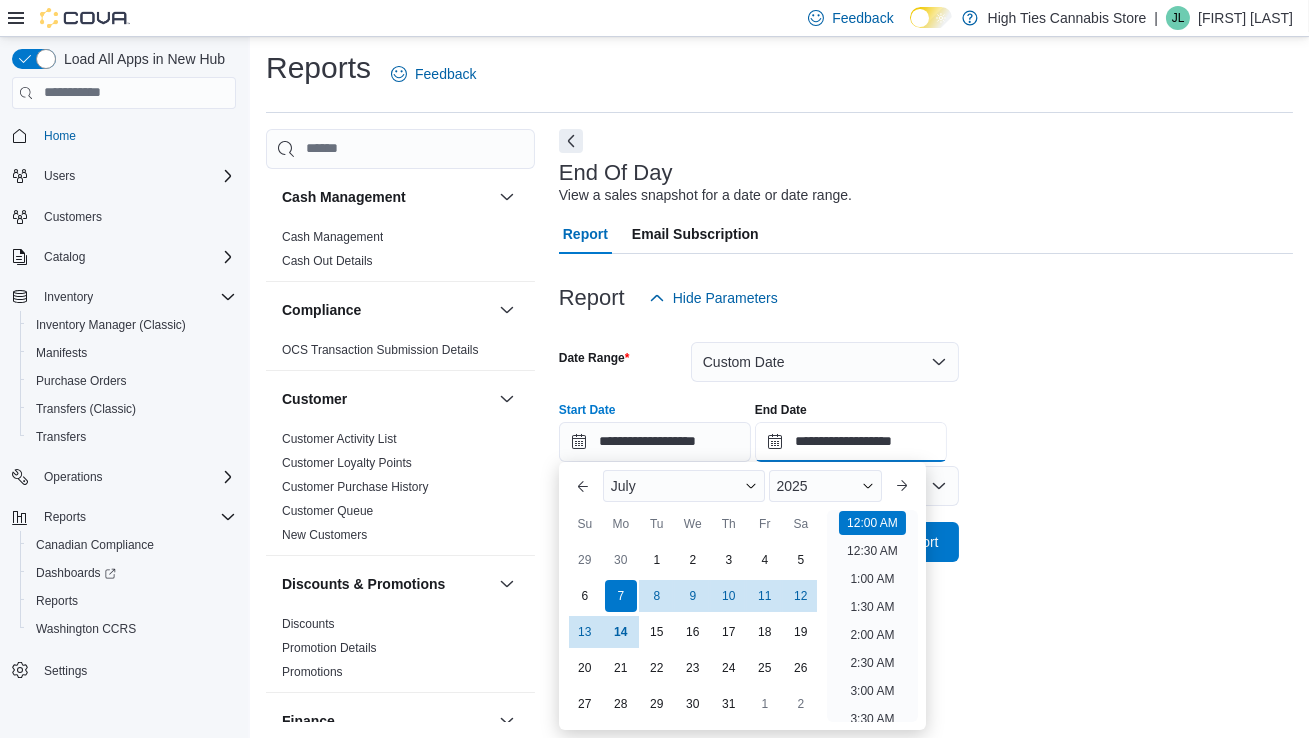 click on "**********" at bounding box center (851, 442) 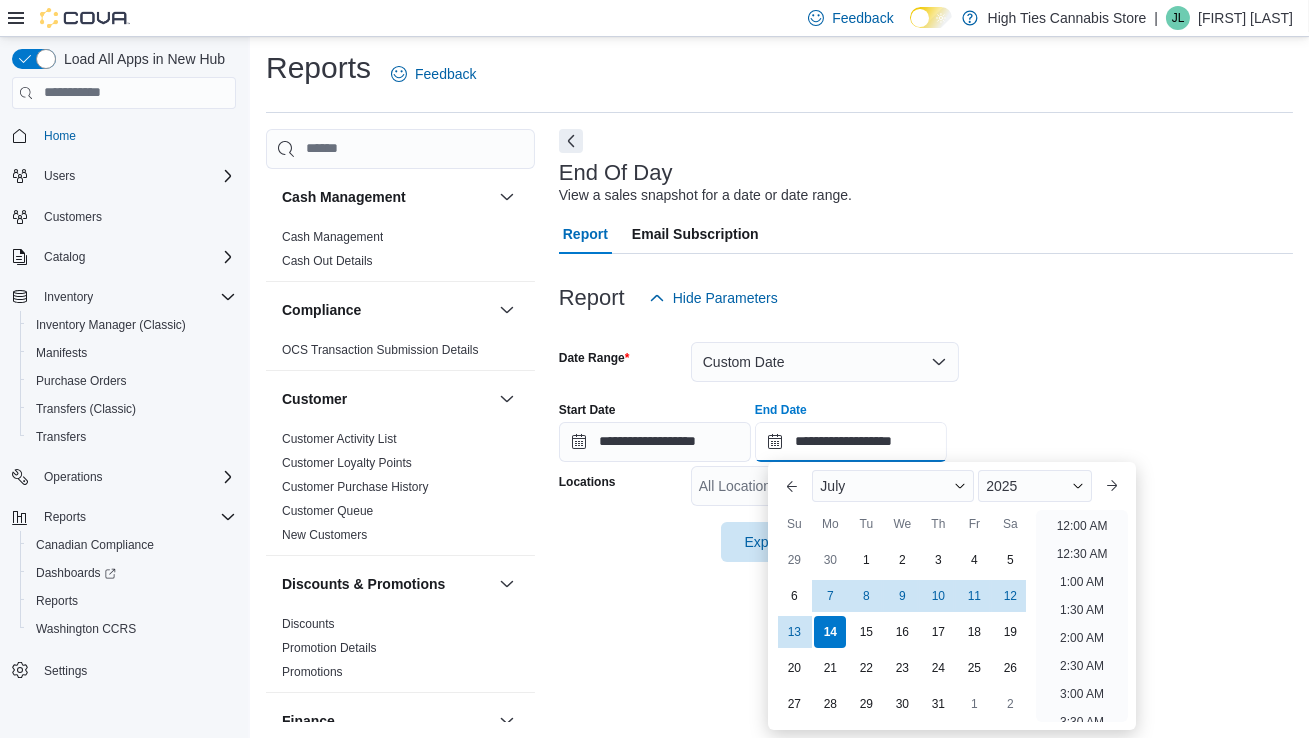scroll, scrollTop: 1135, scrollLeft: 0, axis: vertical 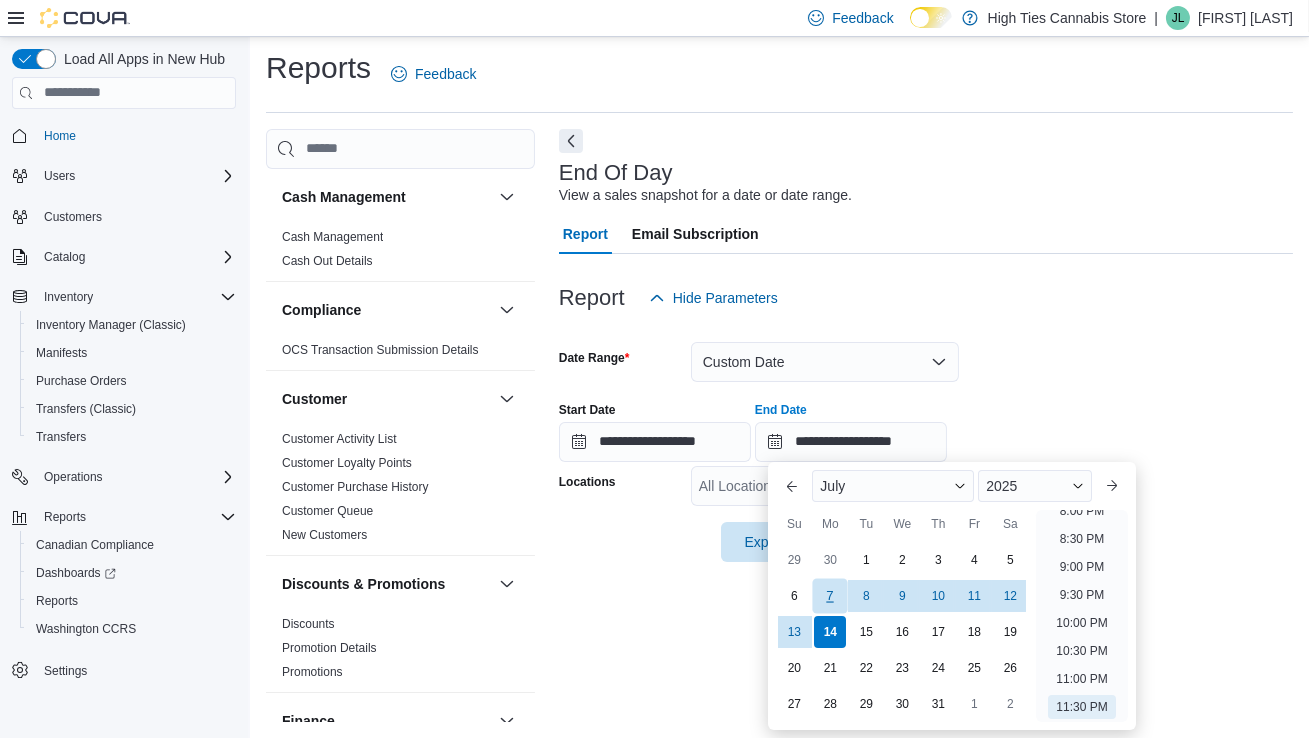 click on "7" at bounding box center [830, 595] 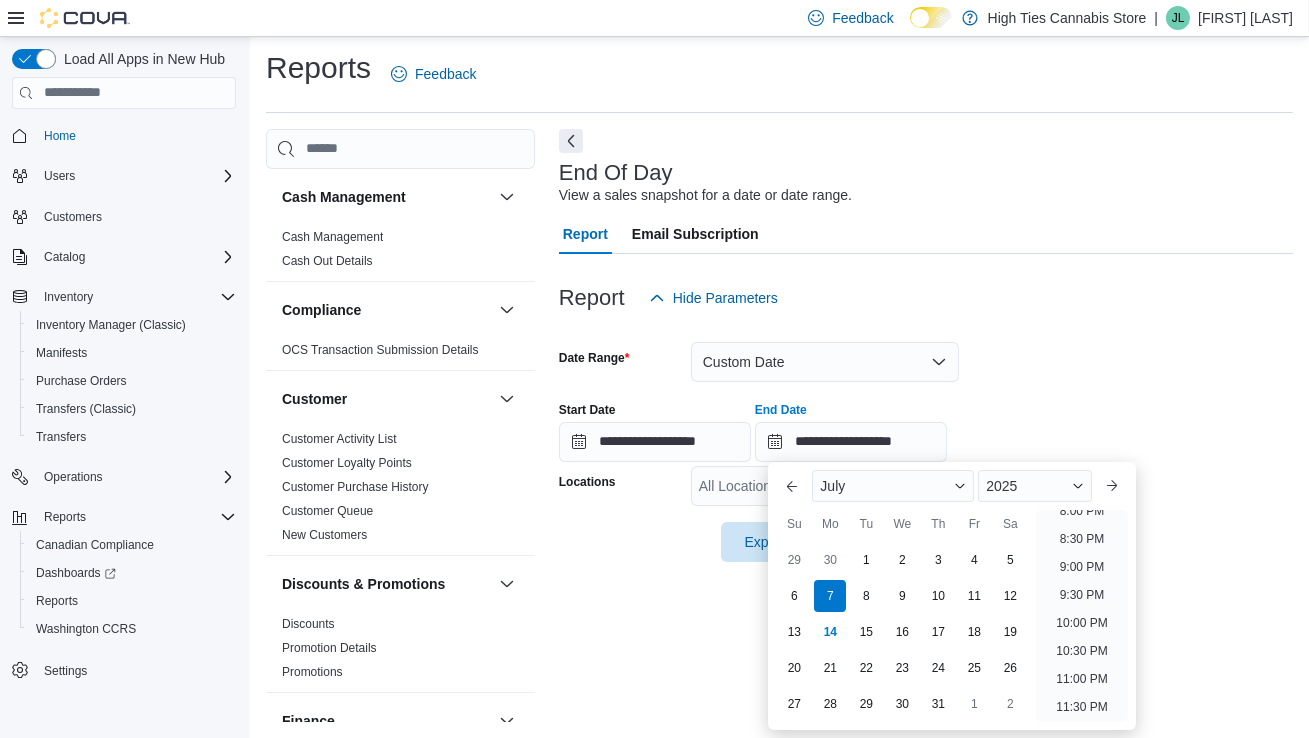click on "**********" at bounding box center [926, 424] 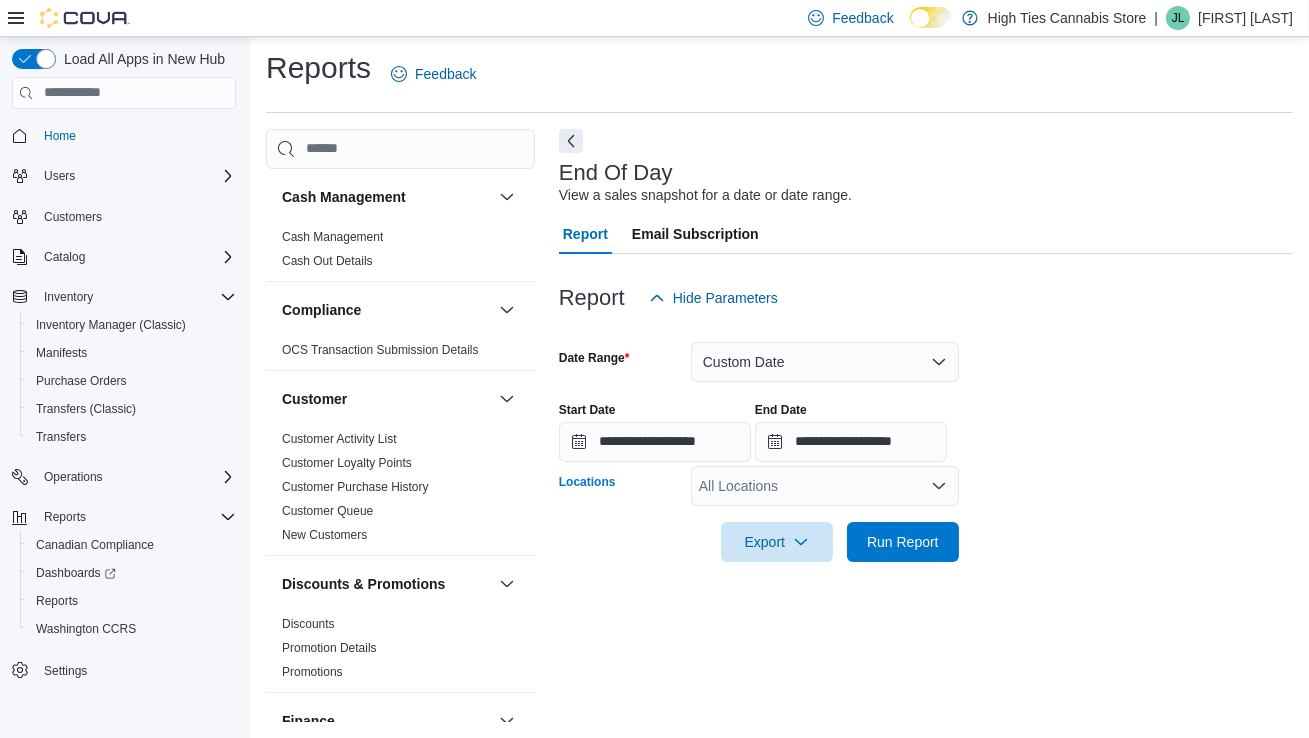 click on "All Locations" at bounding box center (825, 486) 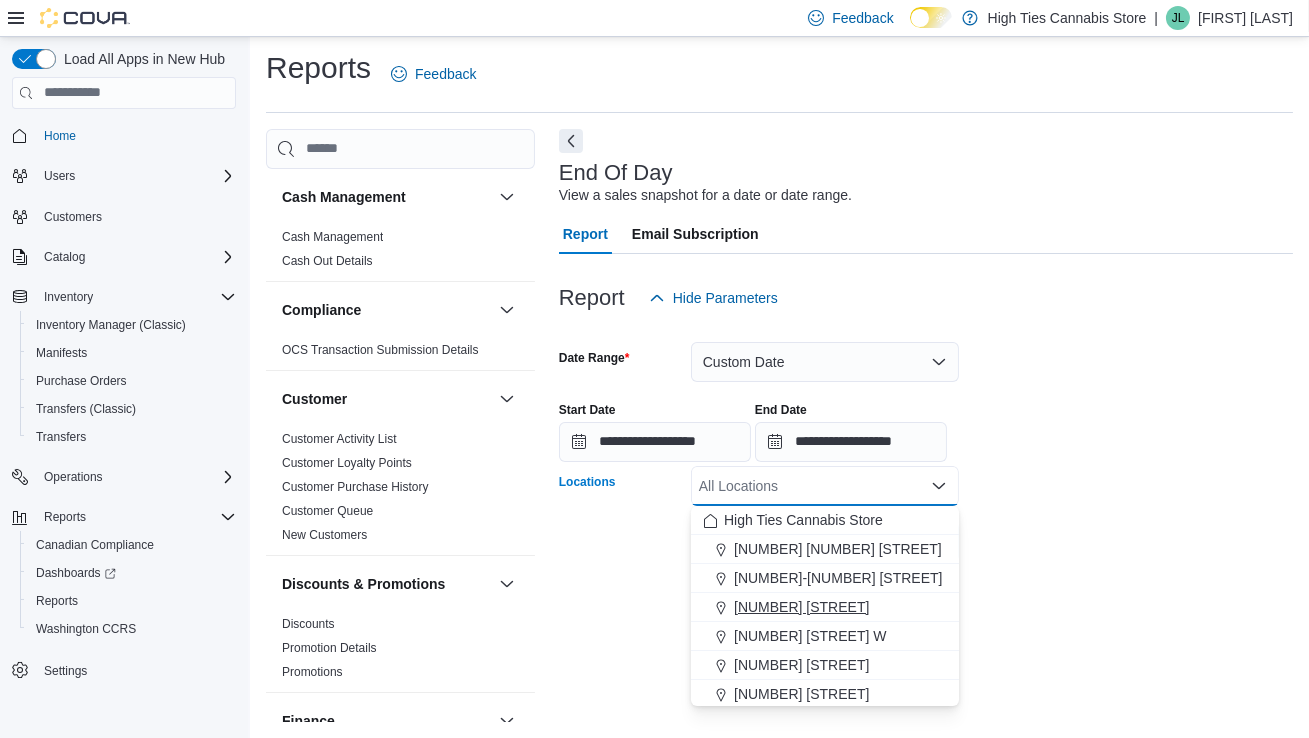 click on "[NUMBER] [STREET]" at bounding box center (801, 607) 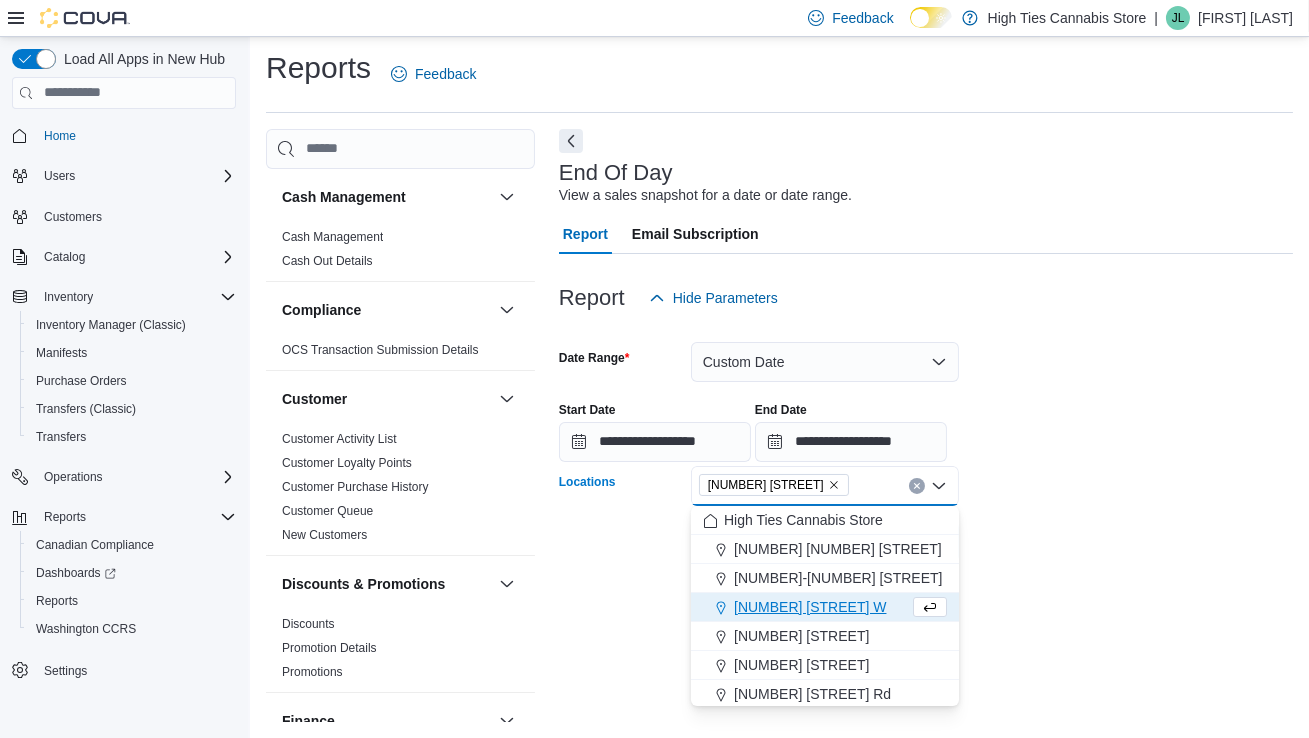 click on "**********" at bounding box center (926, 426) 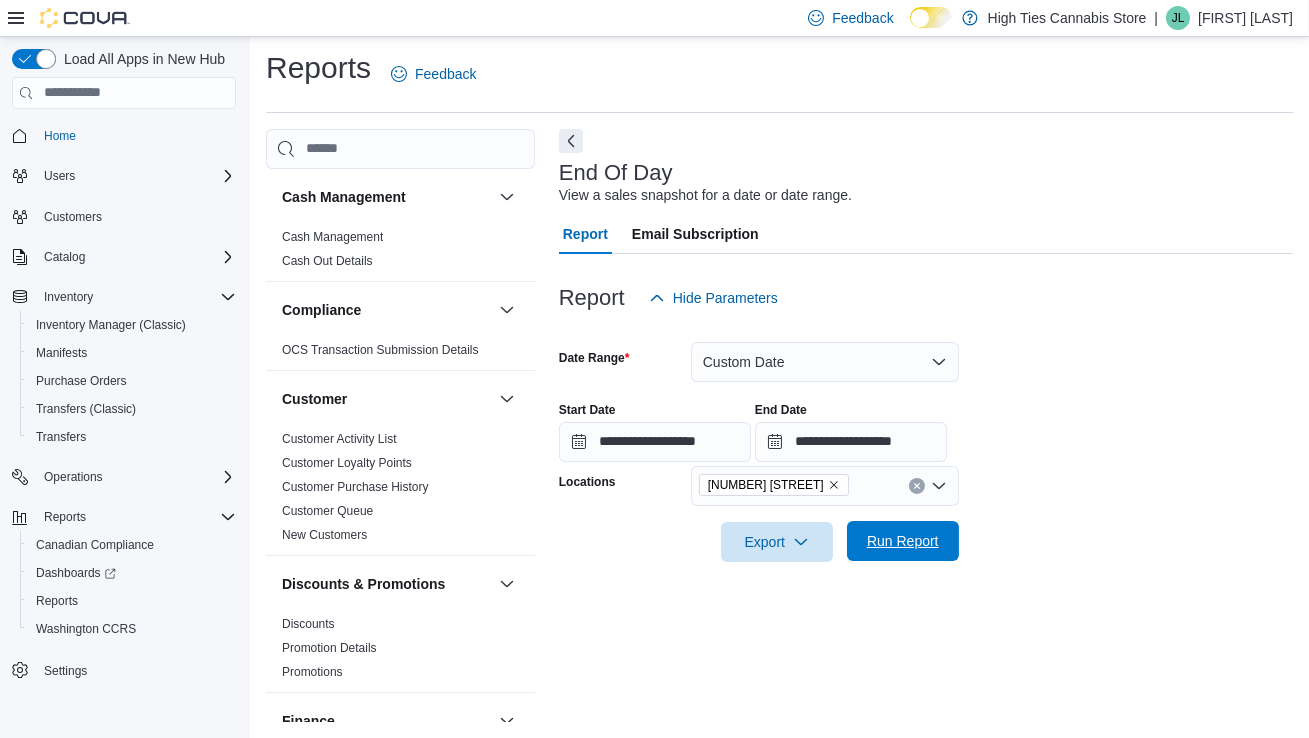 click on "Run Report" at bounding box center [903, 541] 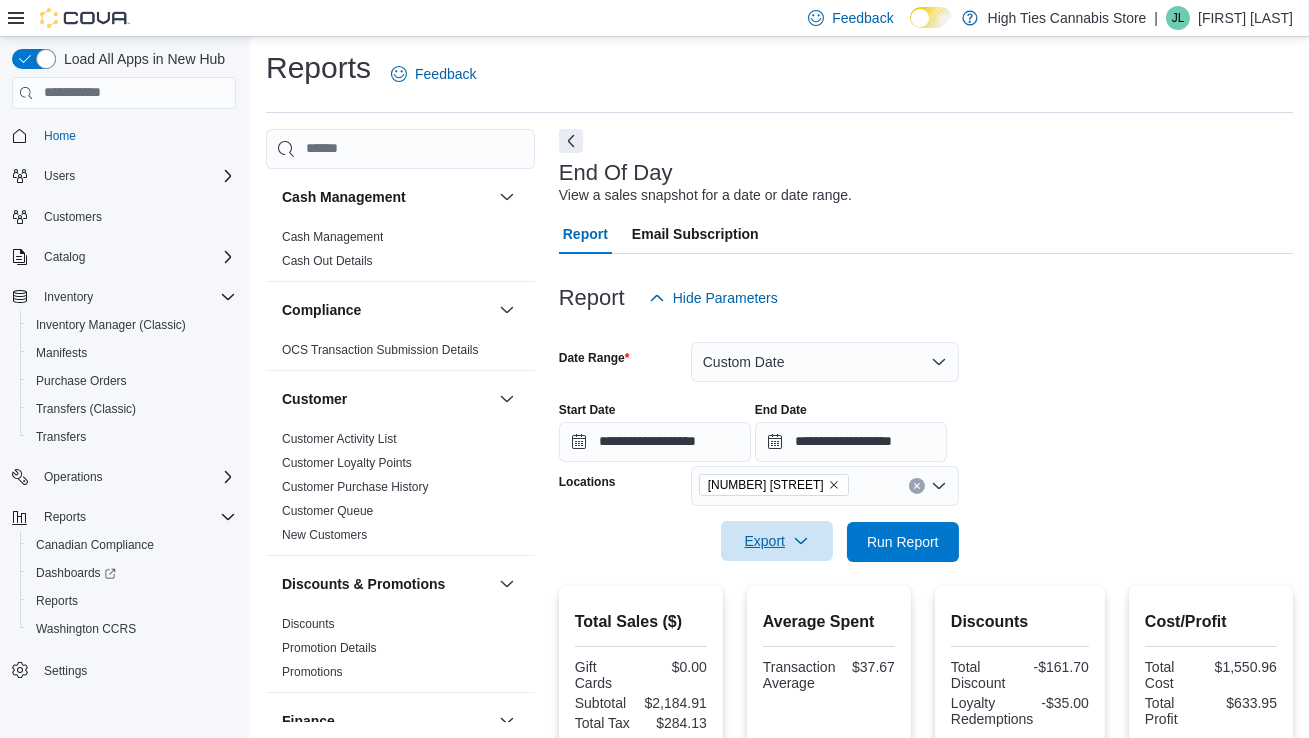 click on "Export" at bounding box center [777, 541] 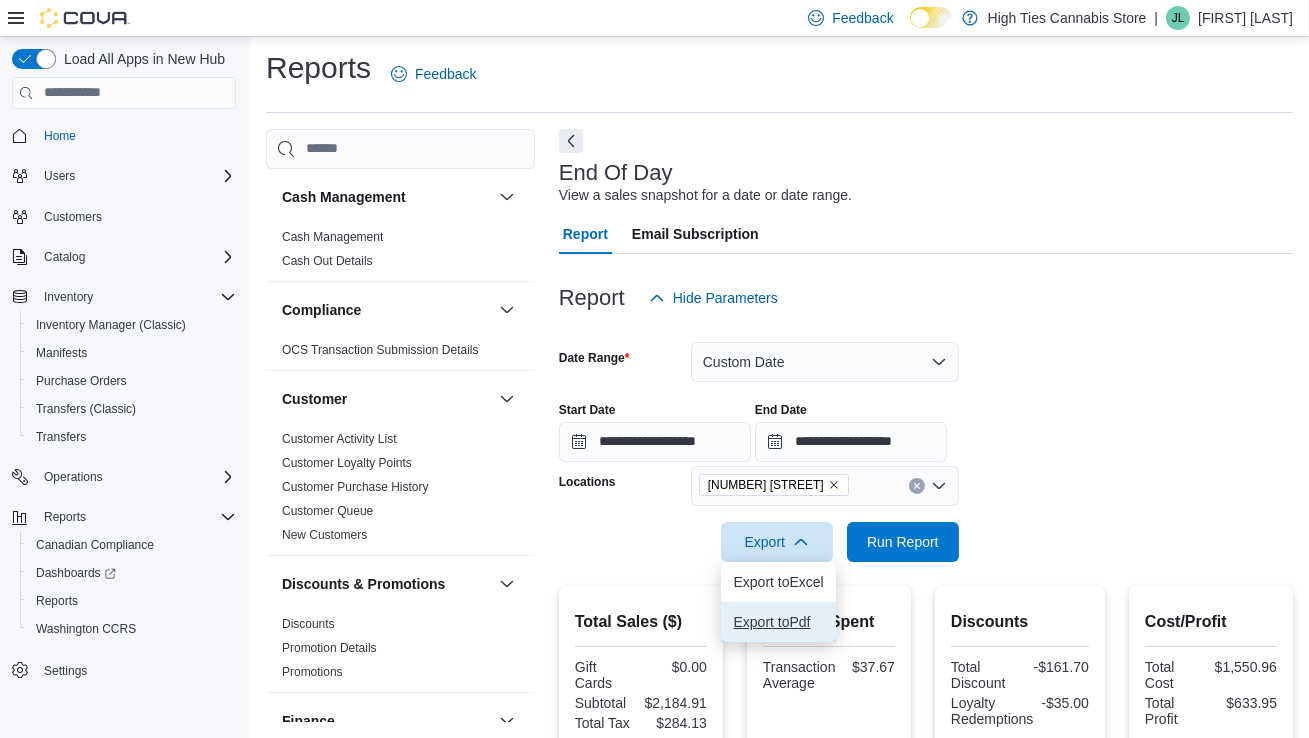 click on "Export to  Pdf" at bounding box center [778, 622] 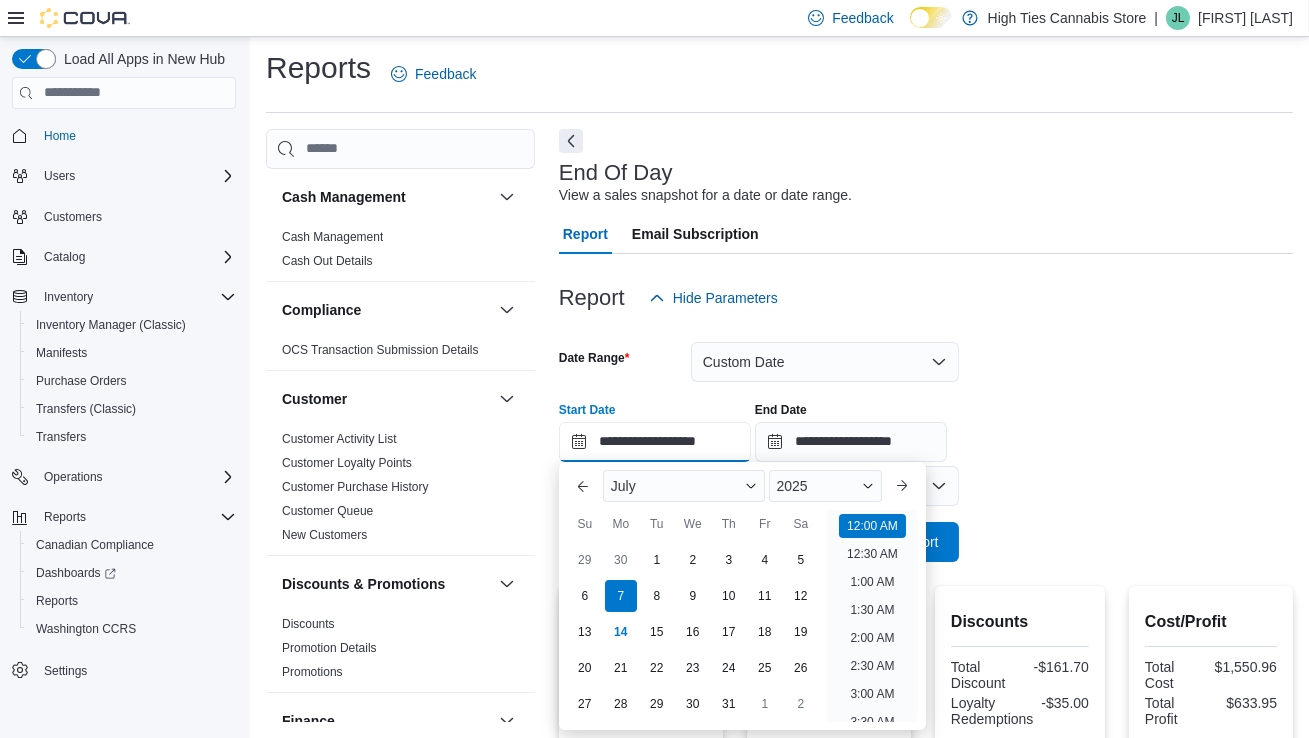 click on "**********" at bounding box center (655, 442) 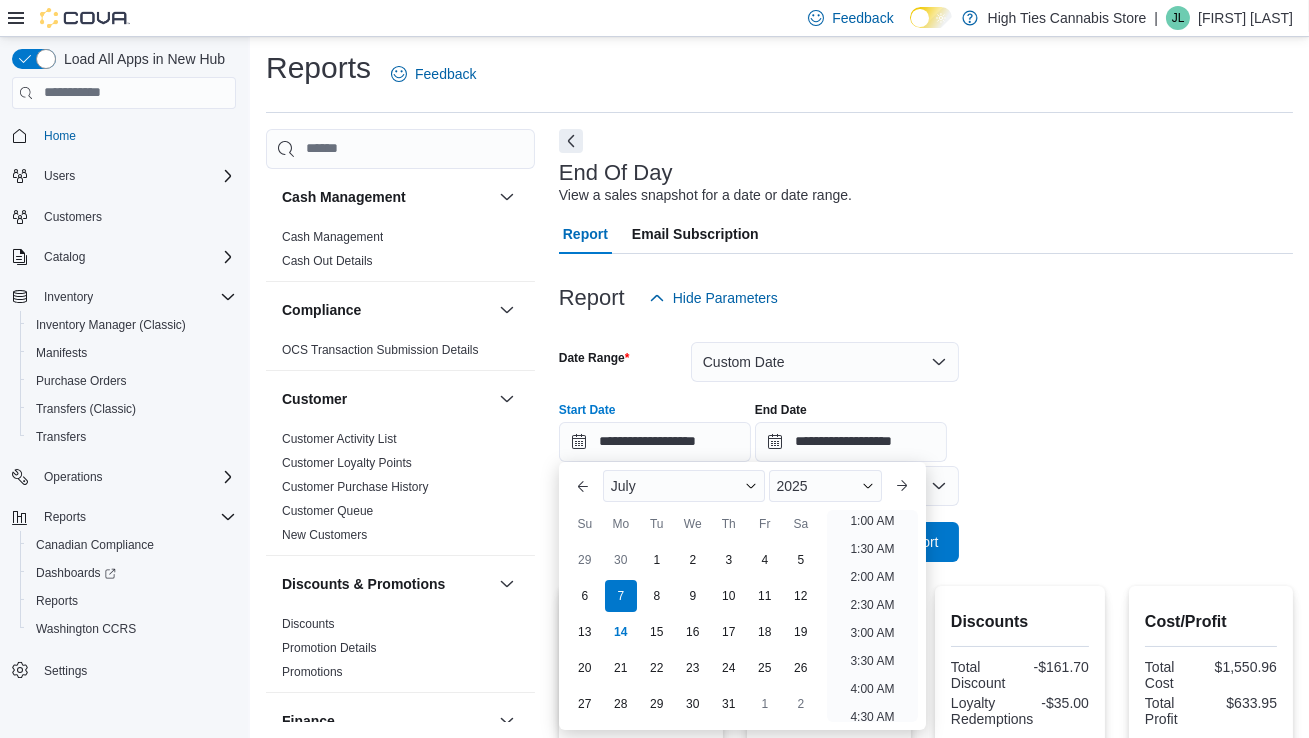 click on "8" at bounding box center [657, 596] 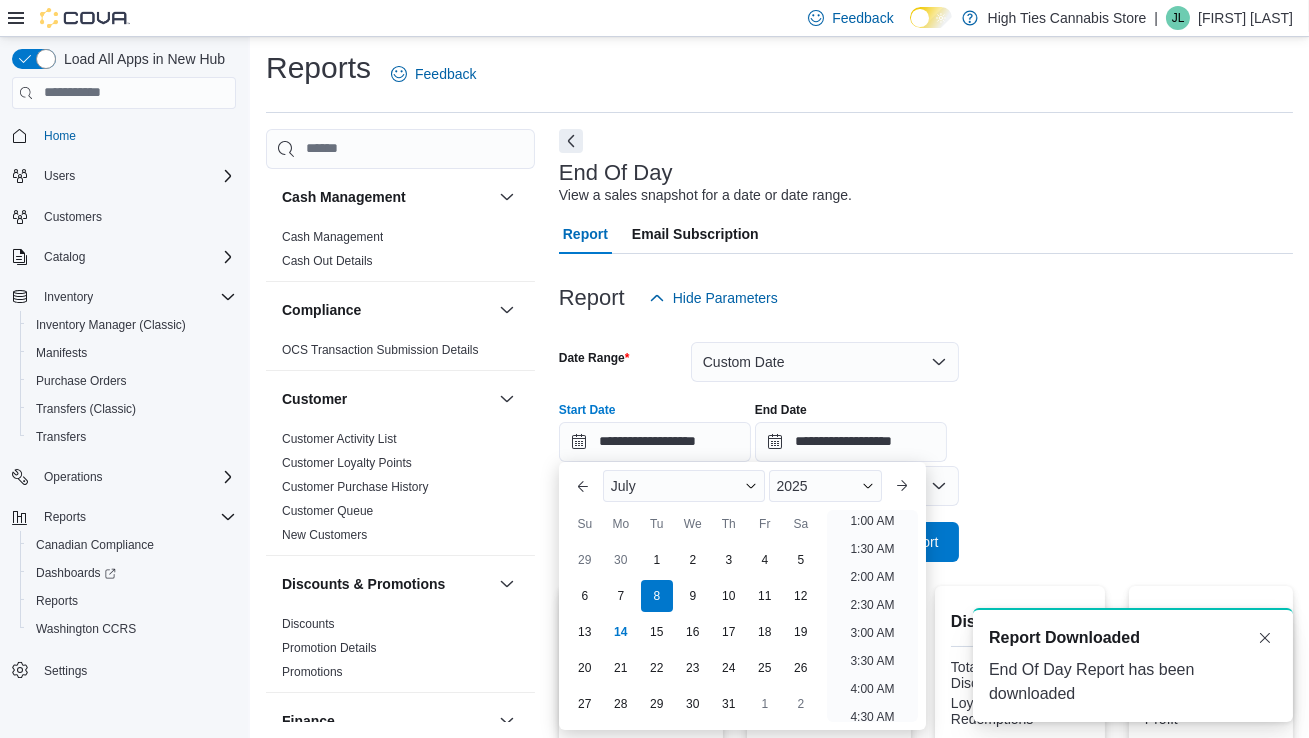 type on "**********" 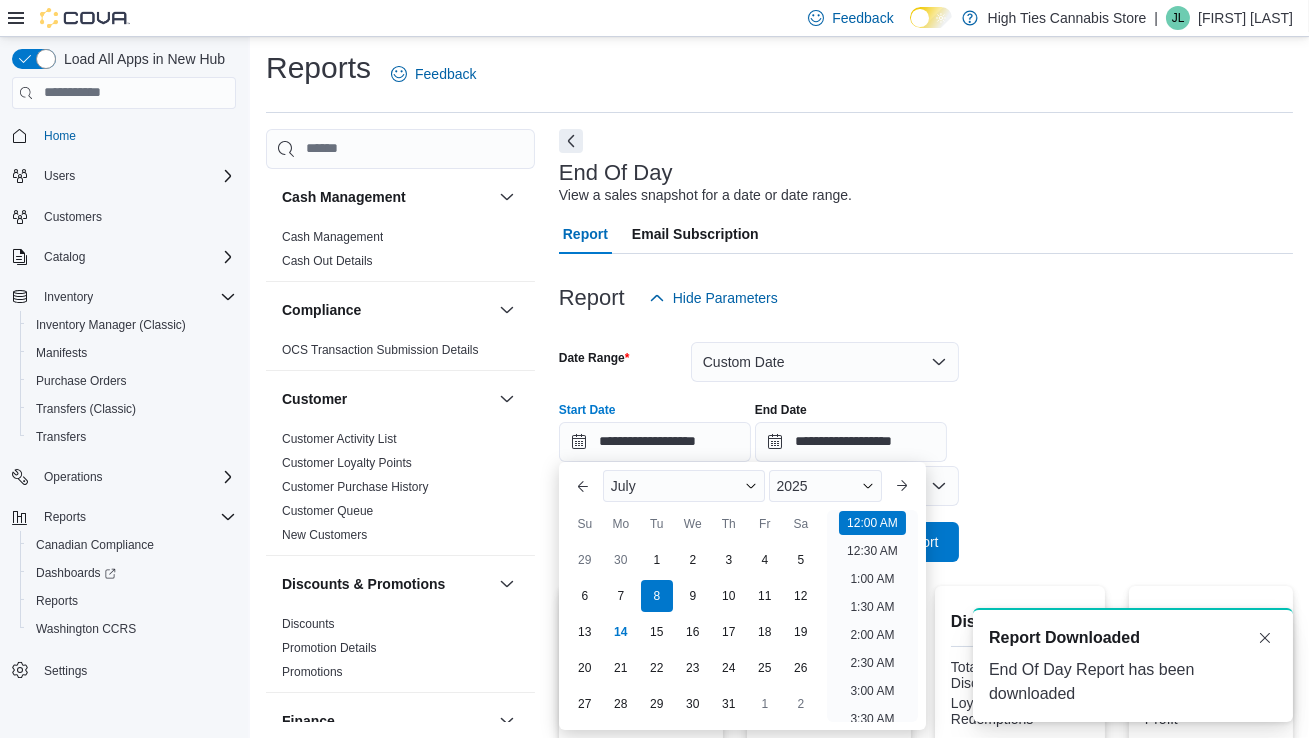 scroll, scrollTop: 0, scrollLeft: 0, axis: both 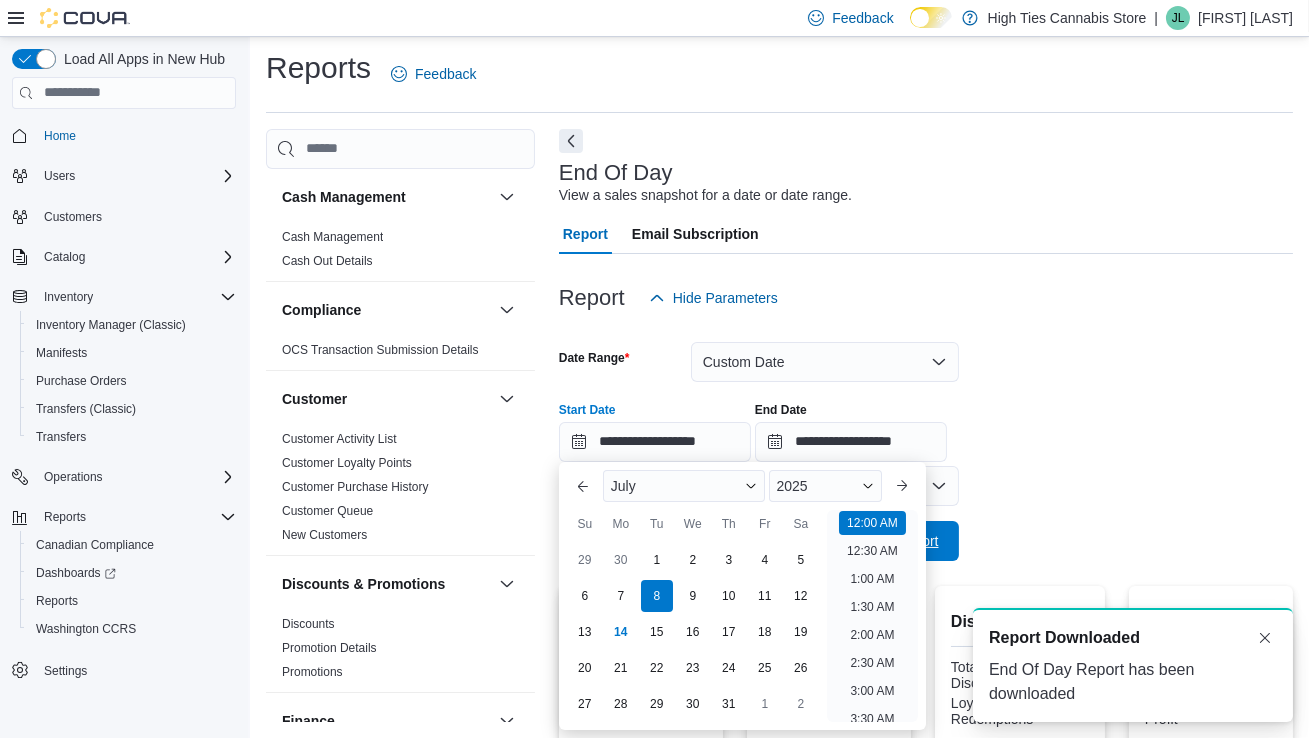 click on "Run Report" at bounding box center (903, 541) 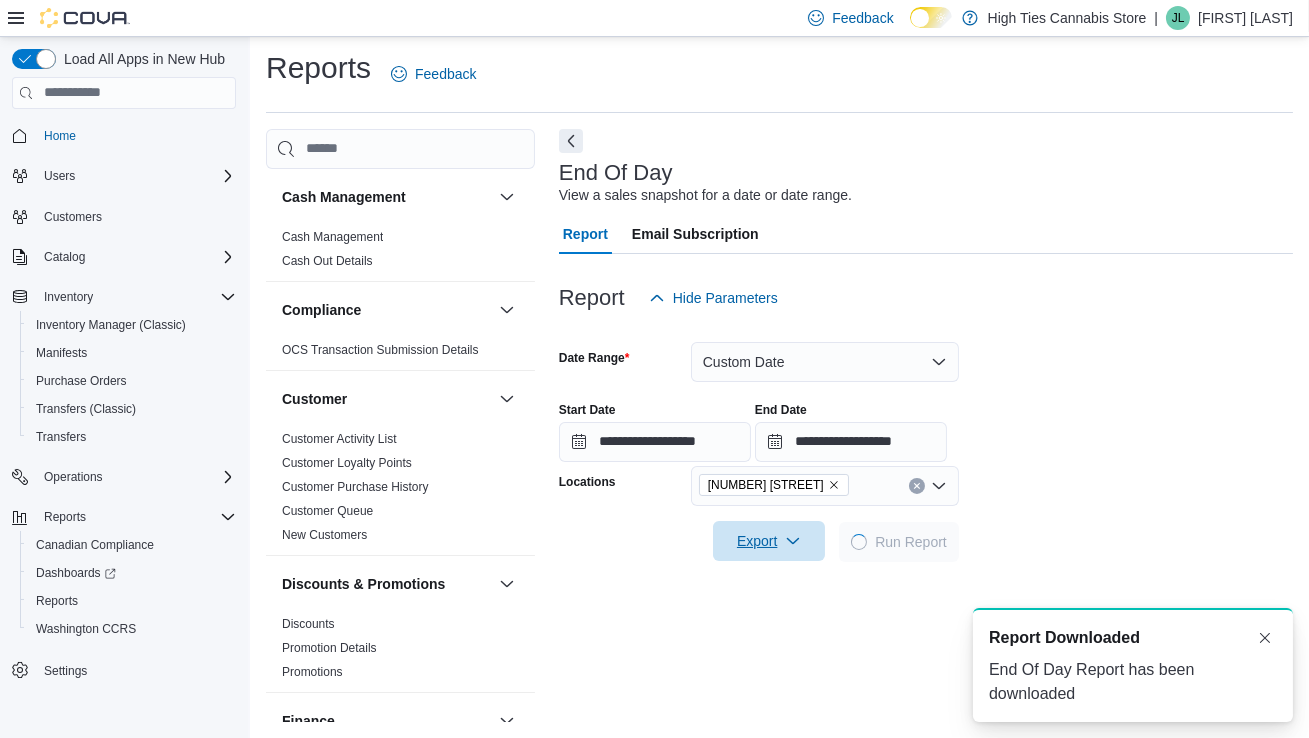click on "Export" at bounding box center (769, 541) 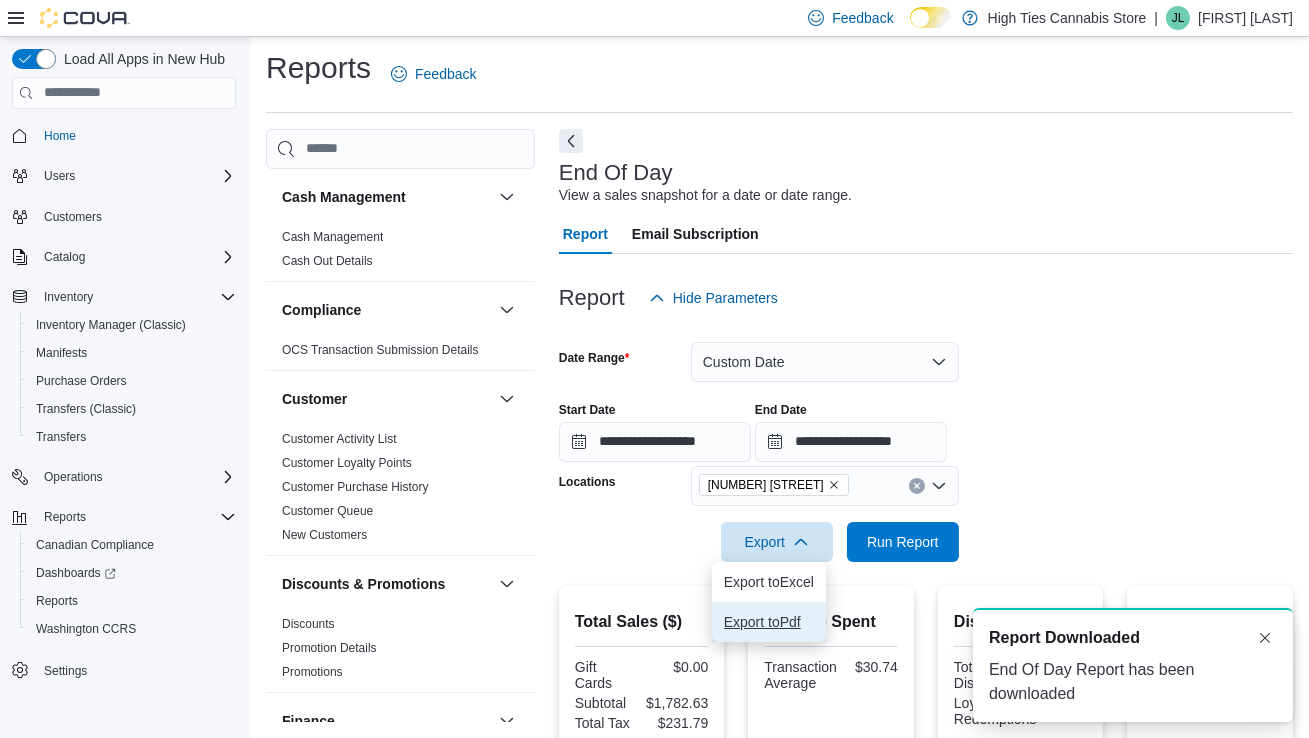 click on "Export to  Pdf" at bounding box center [769, 622] 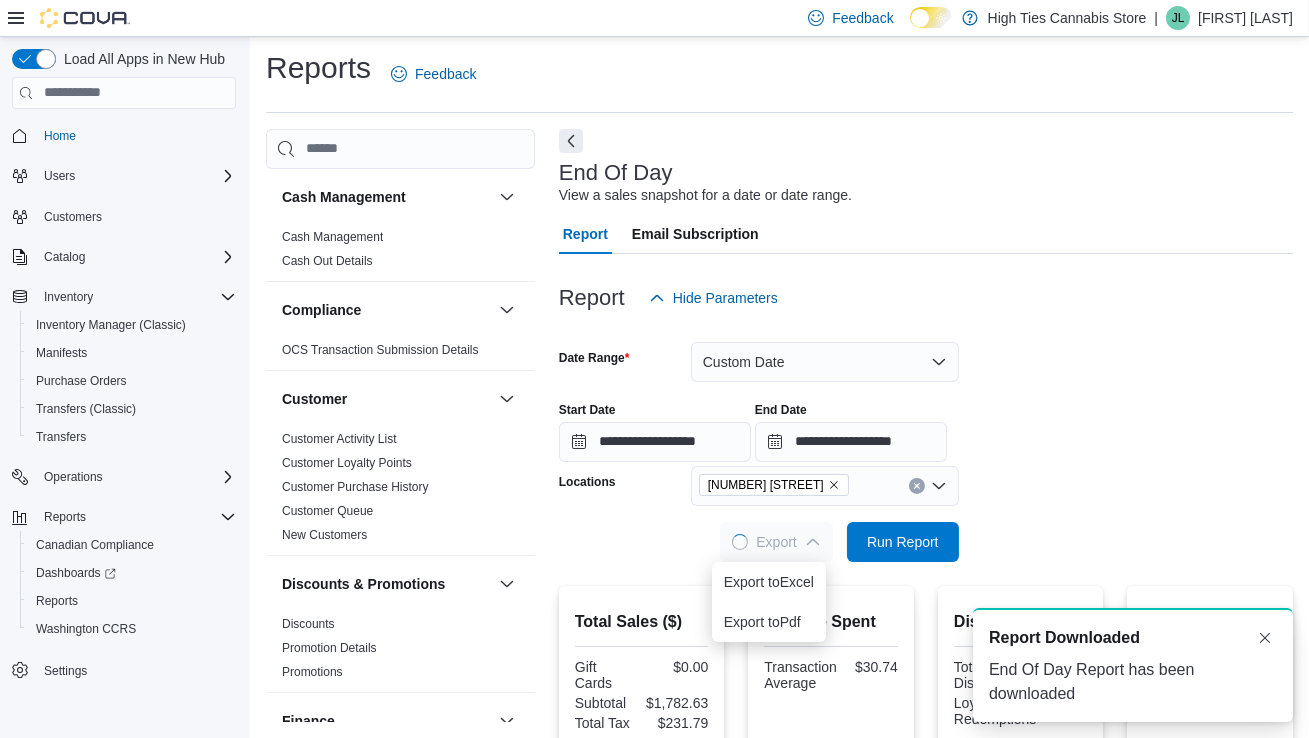click on "Start Date" at bounding box center [587, 410] 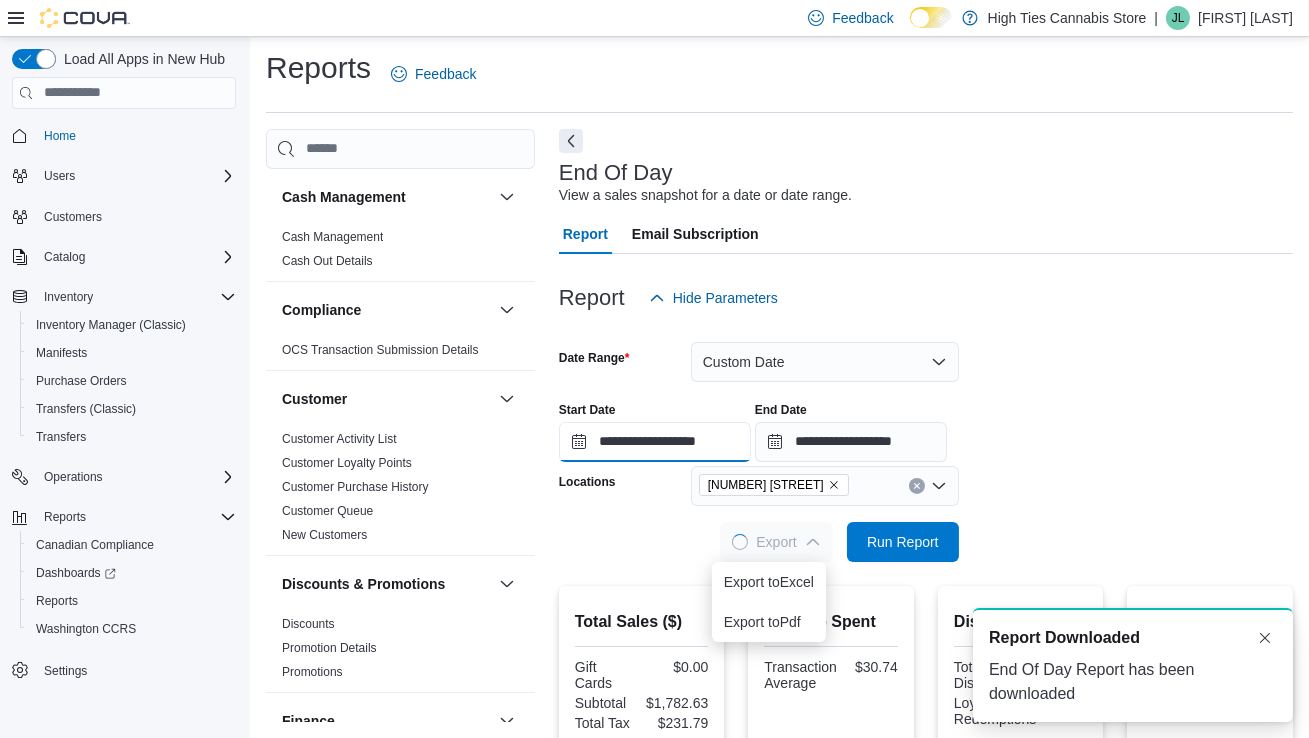 click on "**********" at bounding box center (655, 442) 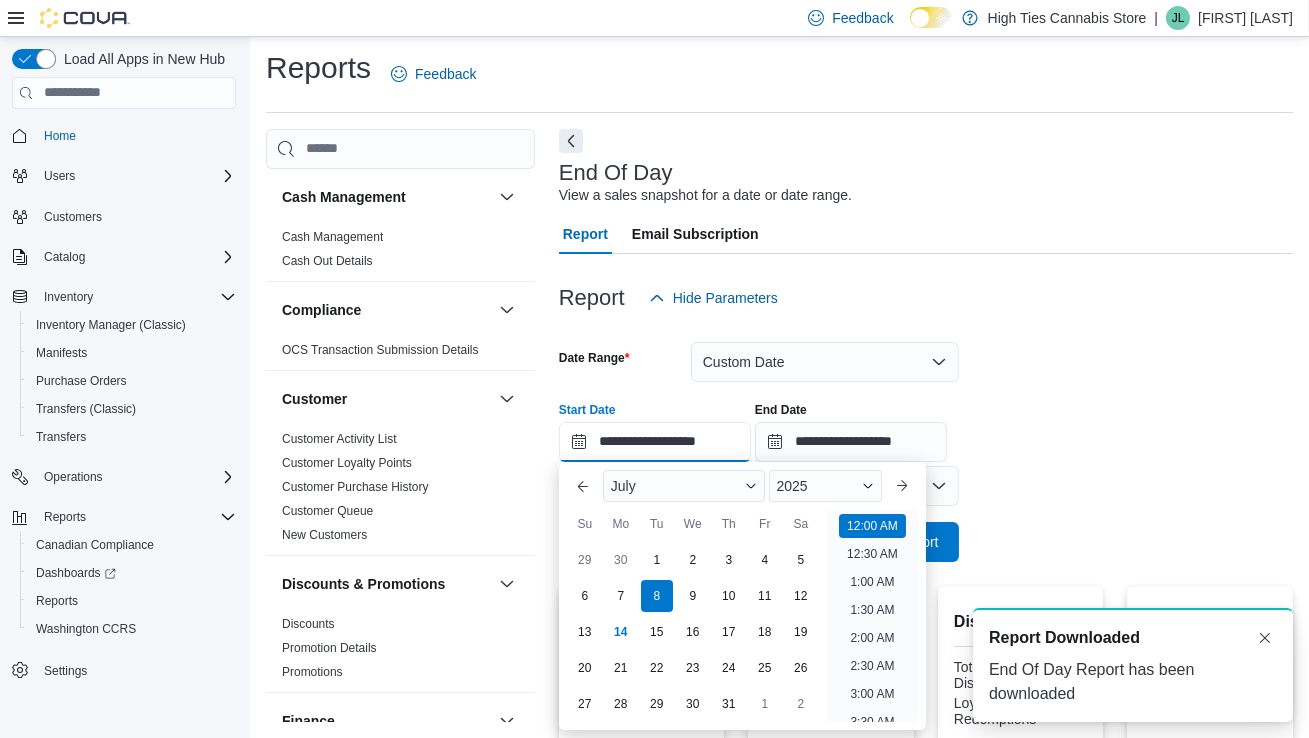 scroll, scrollTop: 61, scrollLeft: 0, axis: vertical 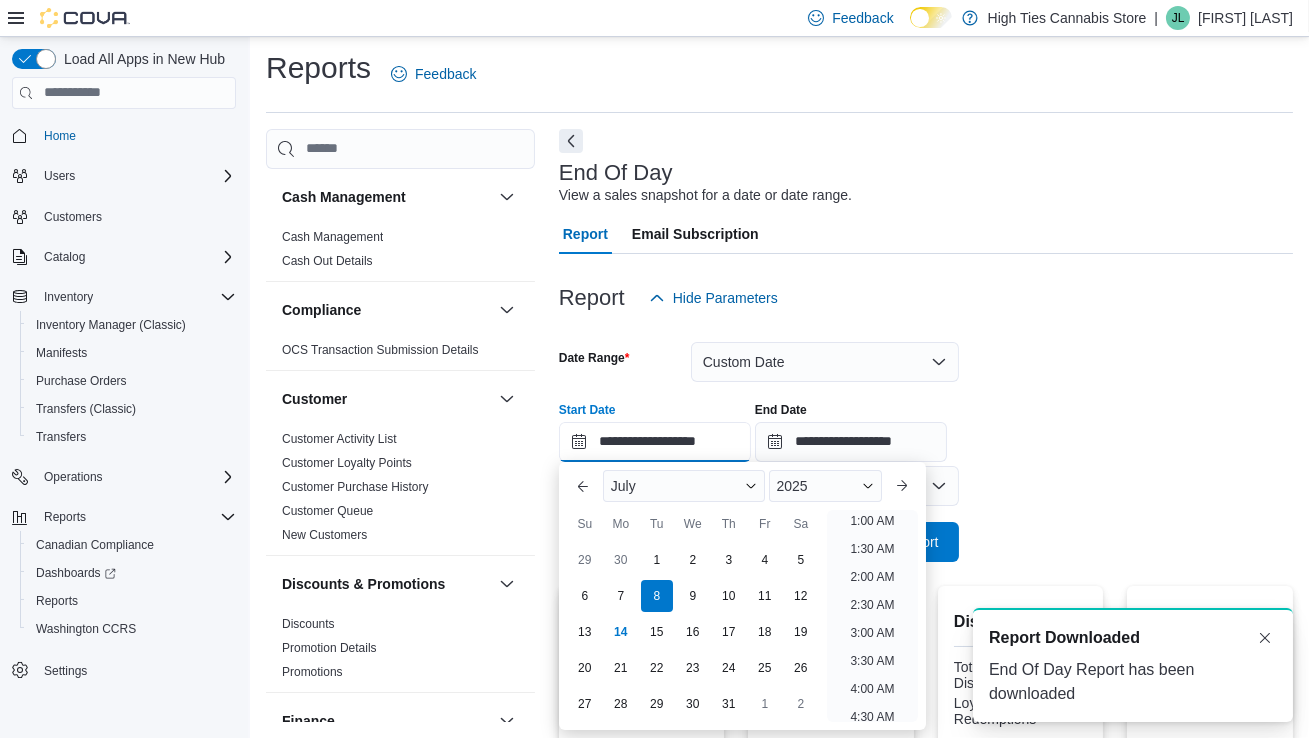 click on "**********" at bounding box center [655, 442] 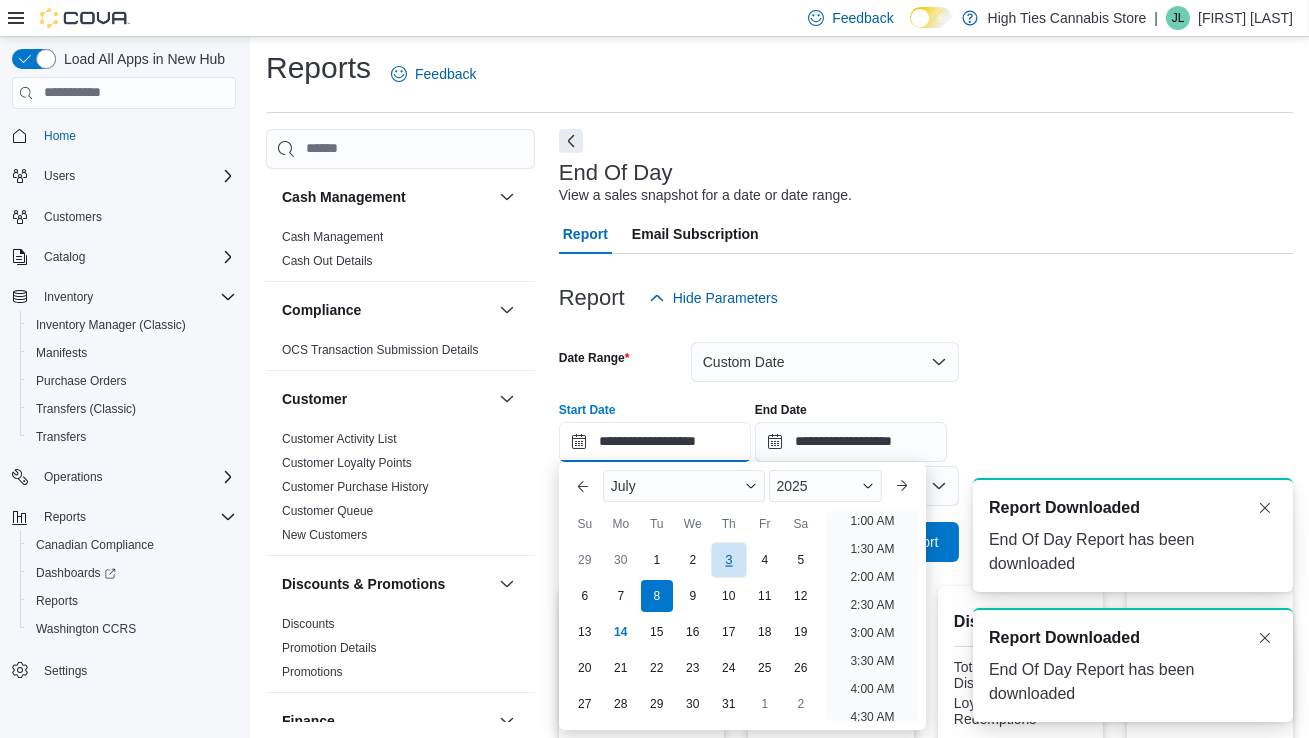 scroll, scrollTop: 0, scrollLeft: 0, axis: both 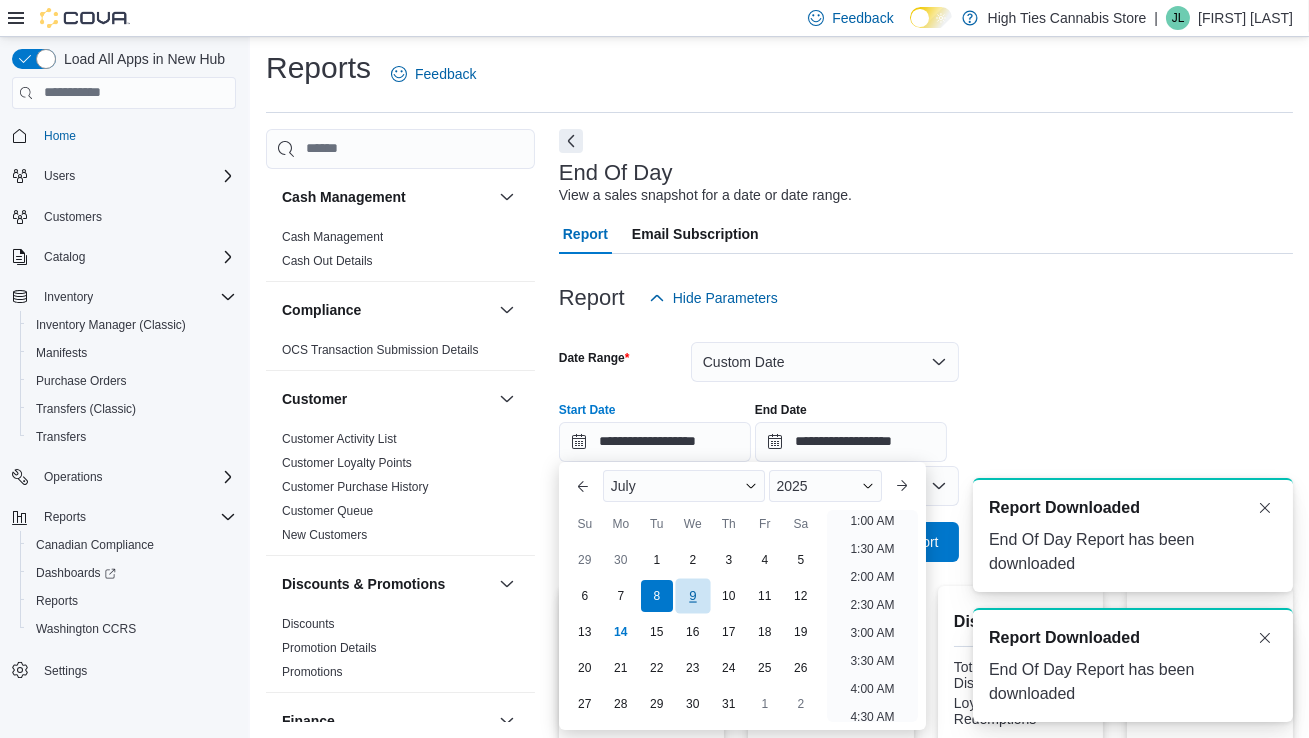 click on "9" at bounding box center (692, 595) 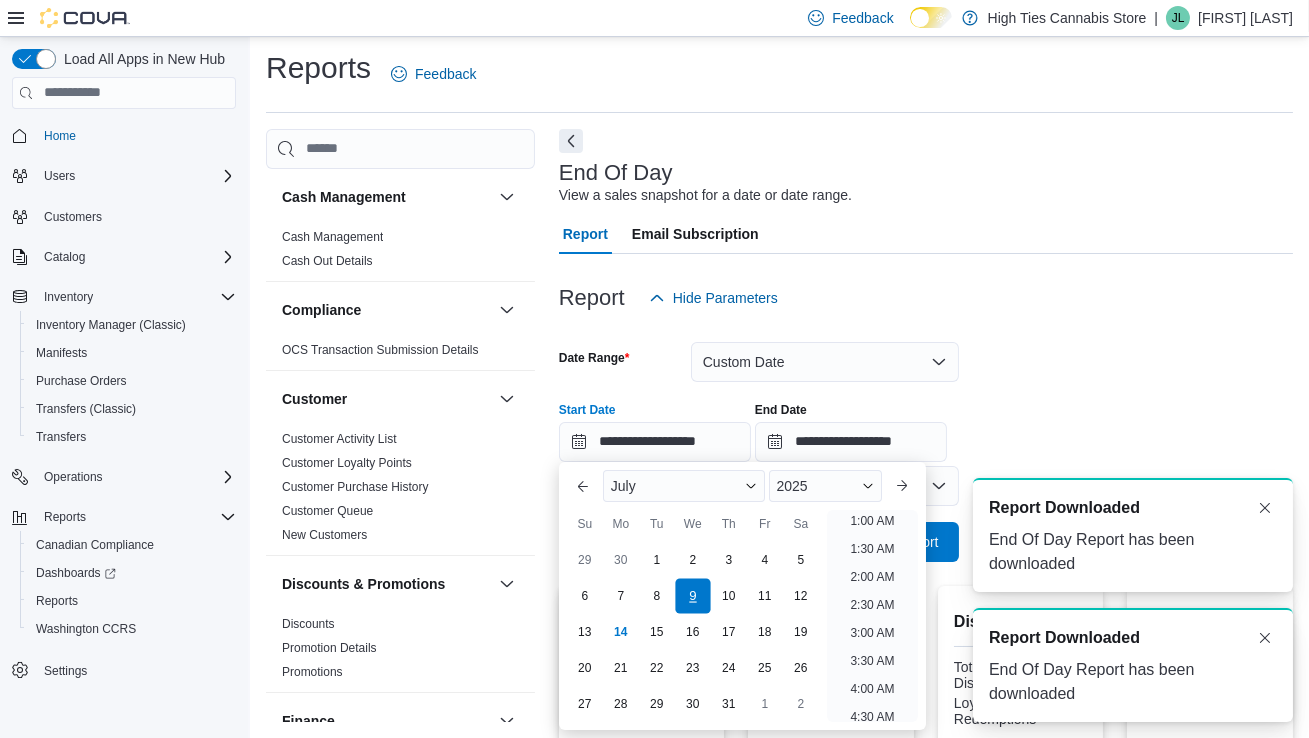 scroll, scrollTop: 3, scrollLeft: 0, axis: vertical 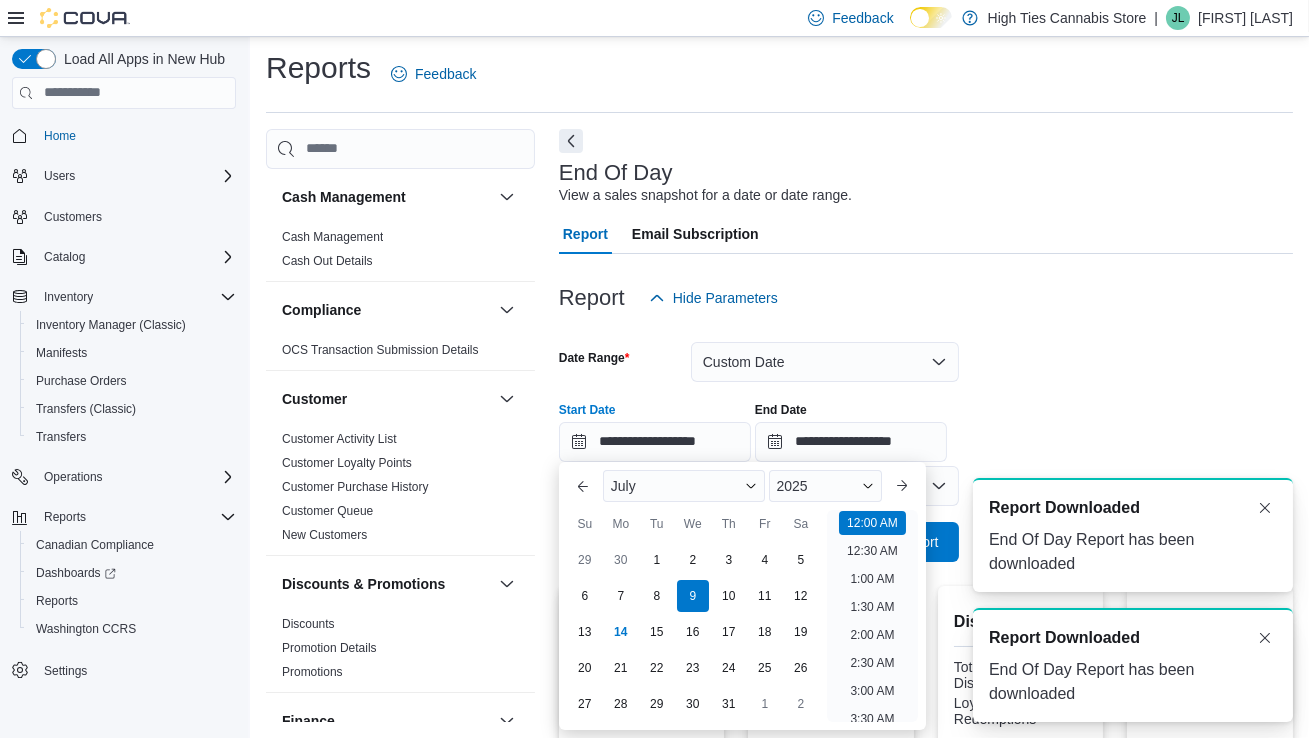 click on "A new notification appears Report Downloaded End Of Day Report has been downloaded A new notification appears Report Downloaded End Of Day Report has been downloaded" at bounding box center [1109, 600] 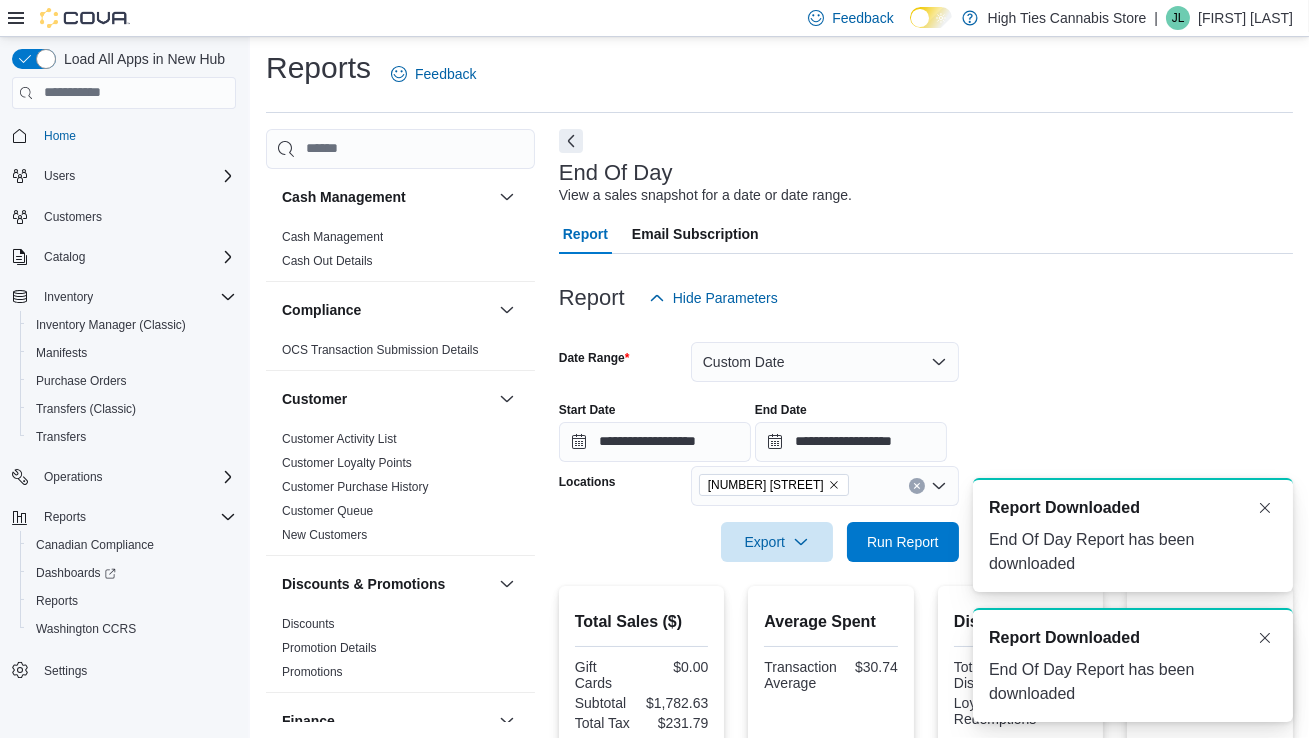 click on "A new notification appears Report Downloaded End Of Day Report has been downloaded A new notification appears Report Downloaded End Of Day Report has been downloaded" at bounding box center (1109, 600) 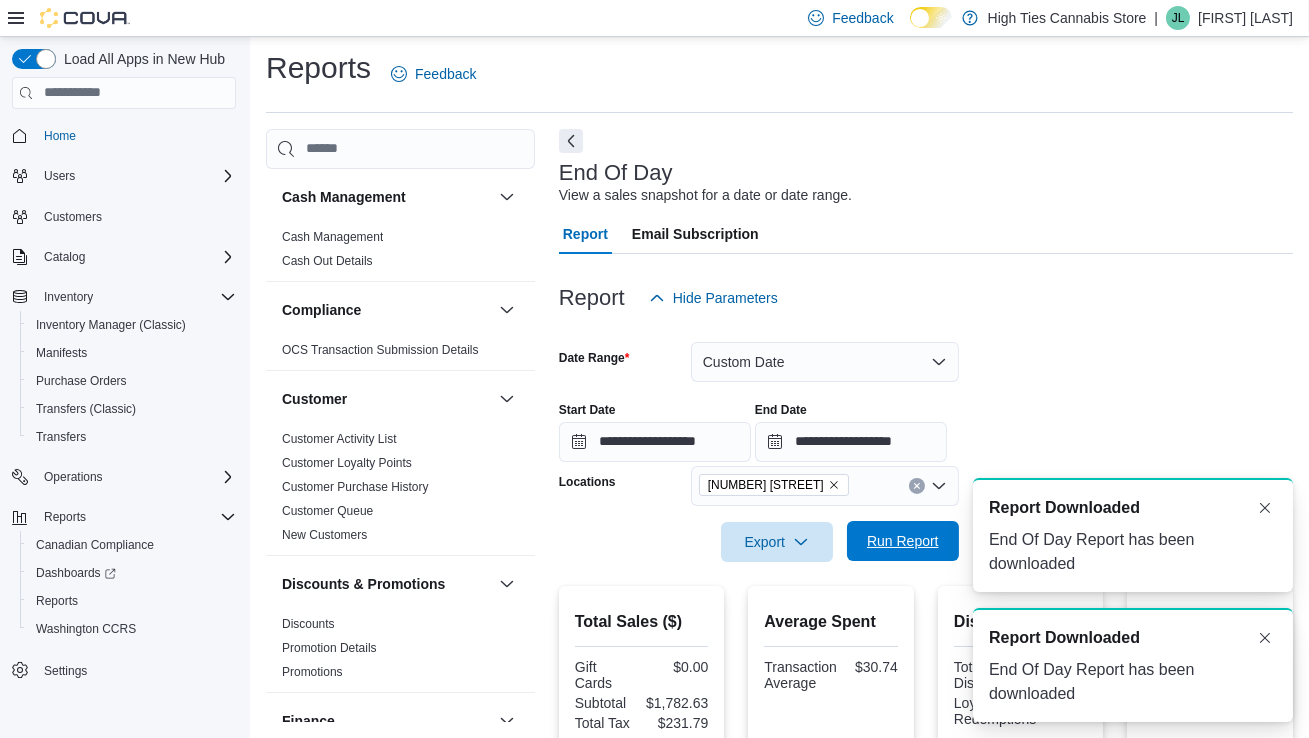 click on "Run Report" at bounding box center [903, 541] 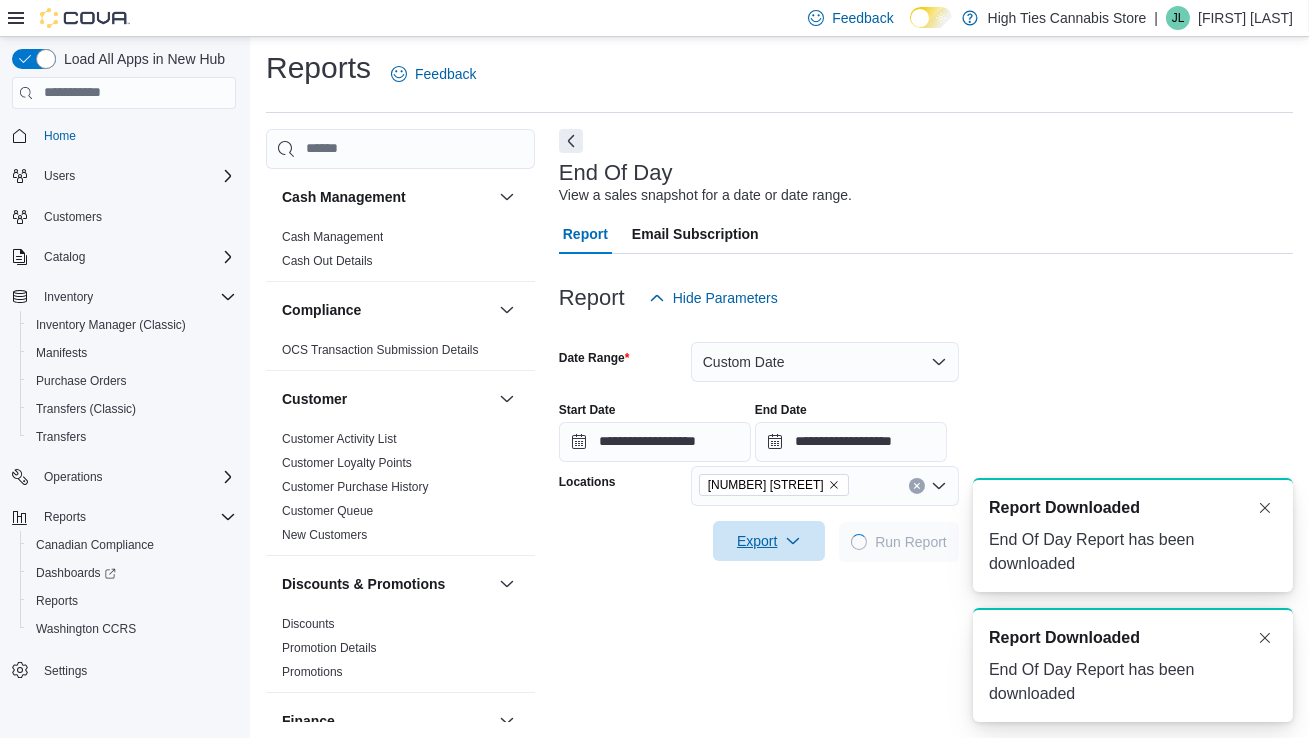 click on "Export" at bounding box center (769, 541) 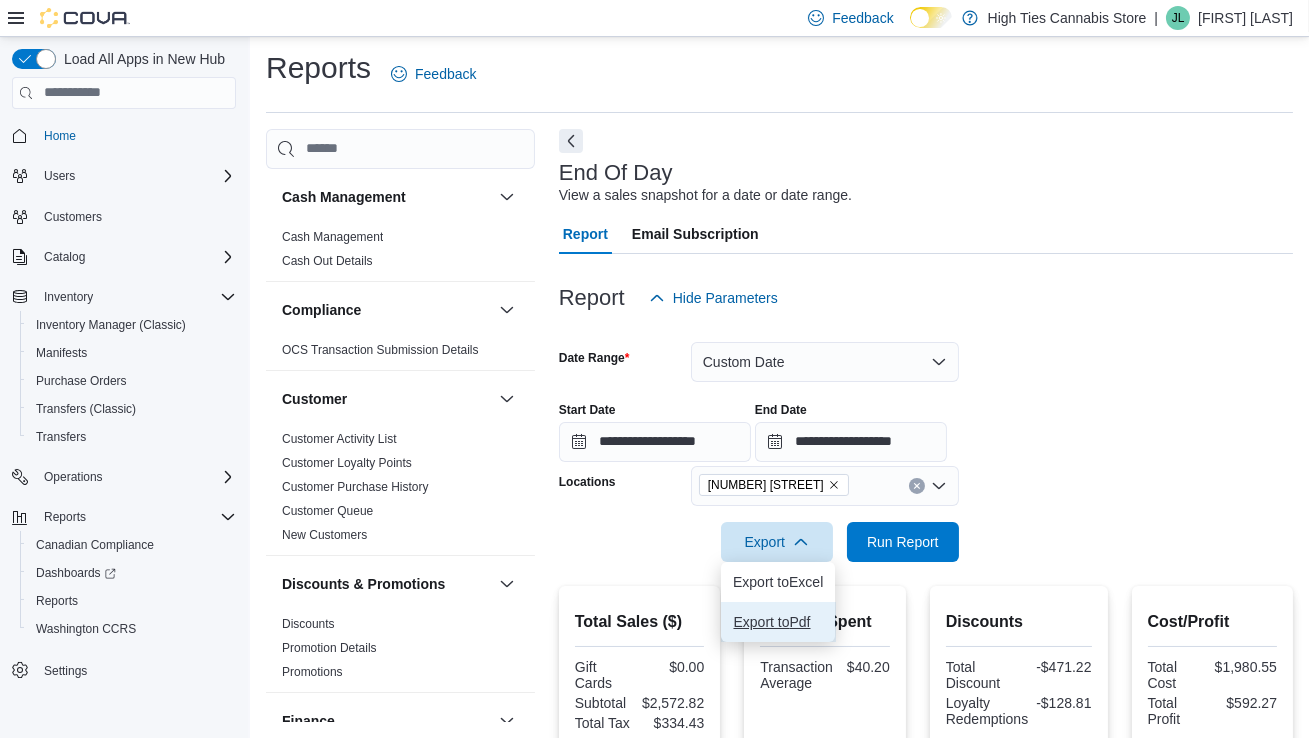 click on "Export to  Pdf" at bounding box center [778, 622] 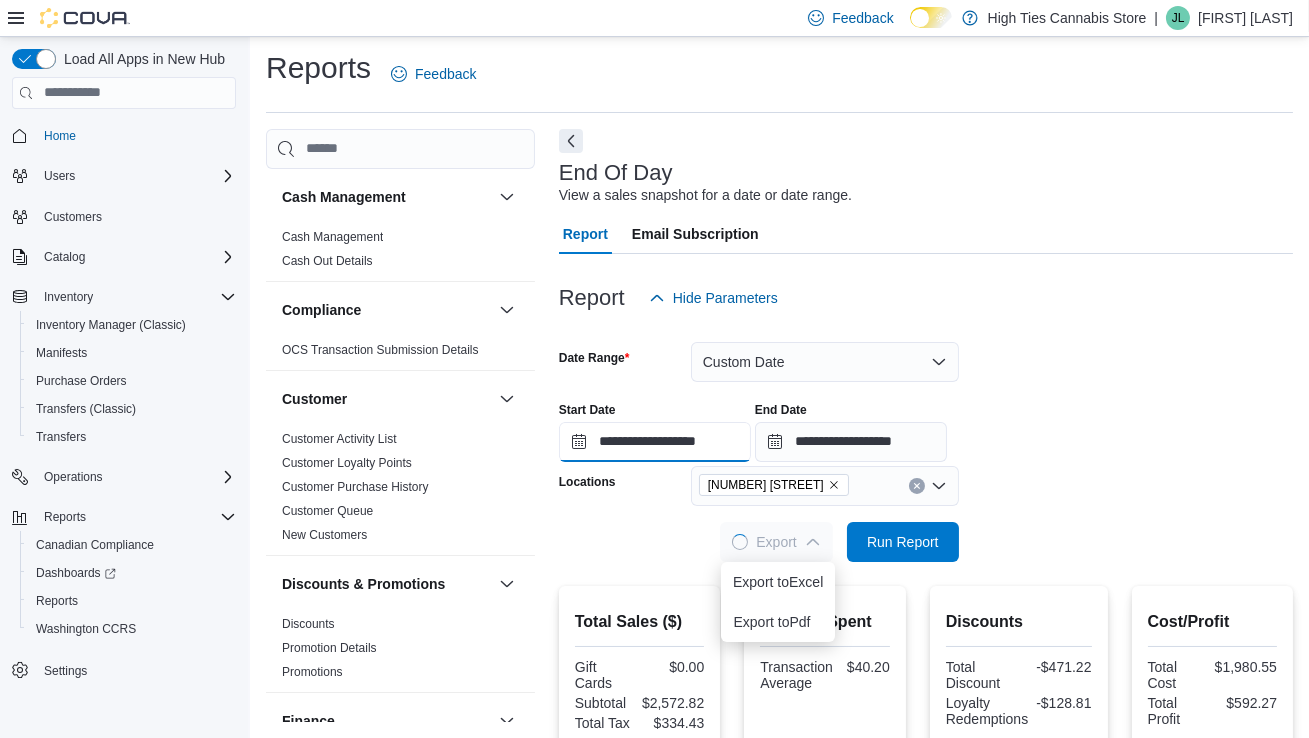click on "**********" at bounding box center (655, 442) 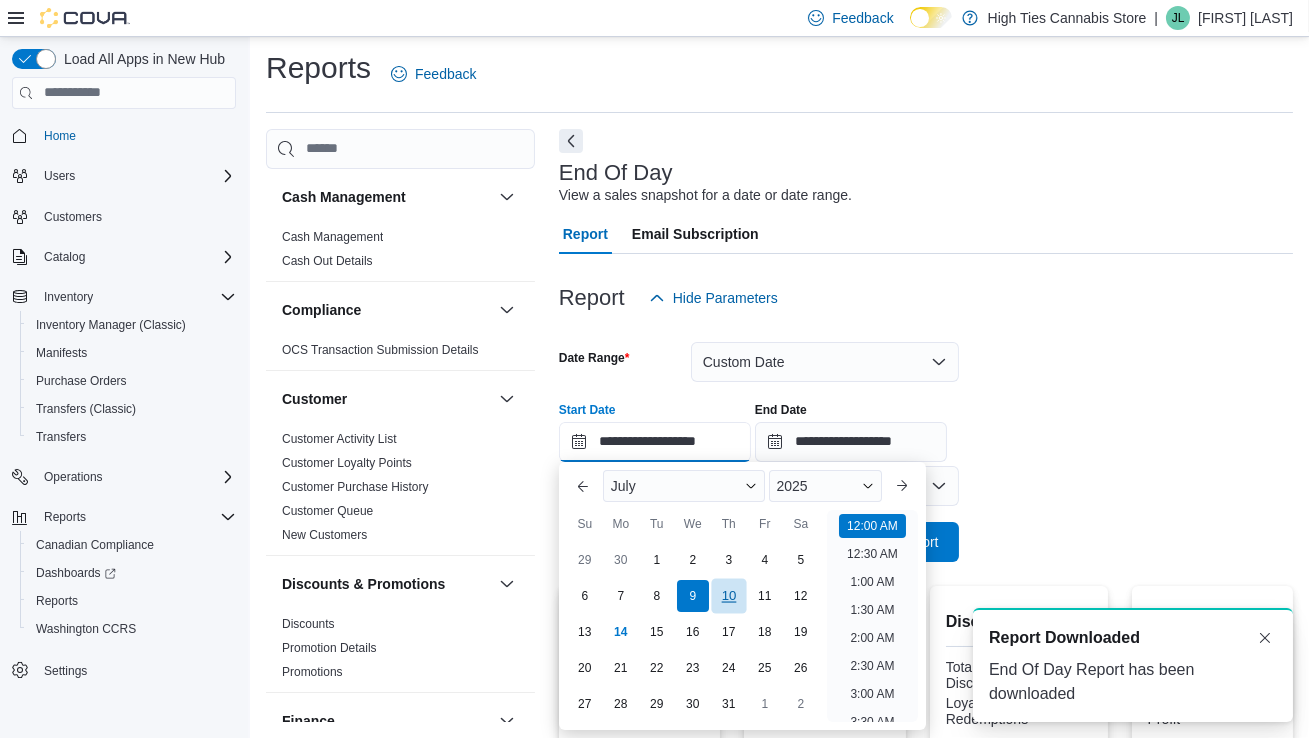scroll, scrollTop: 61, scrollLeft: 0, axis: vertical 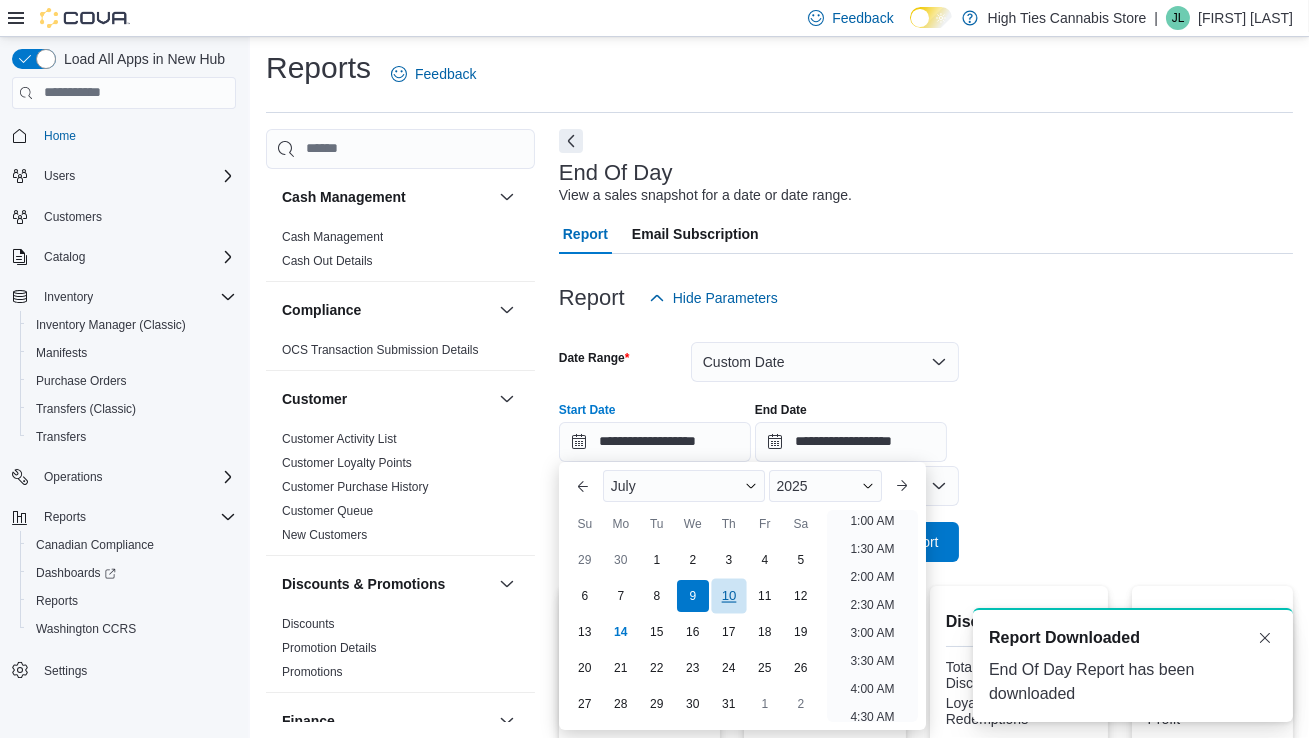 click on "10" at bounding box center [728, 595] 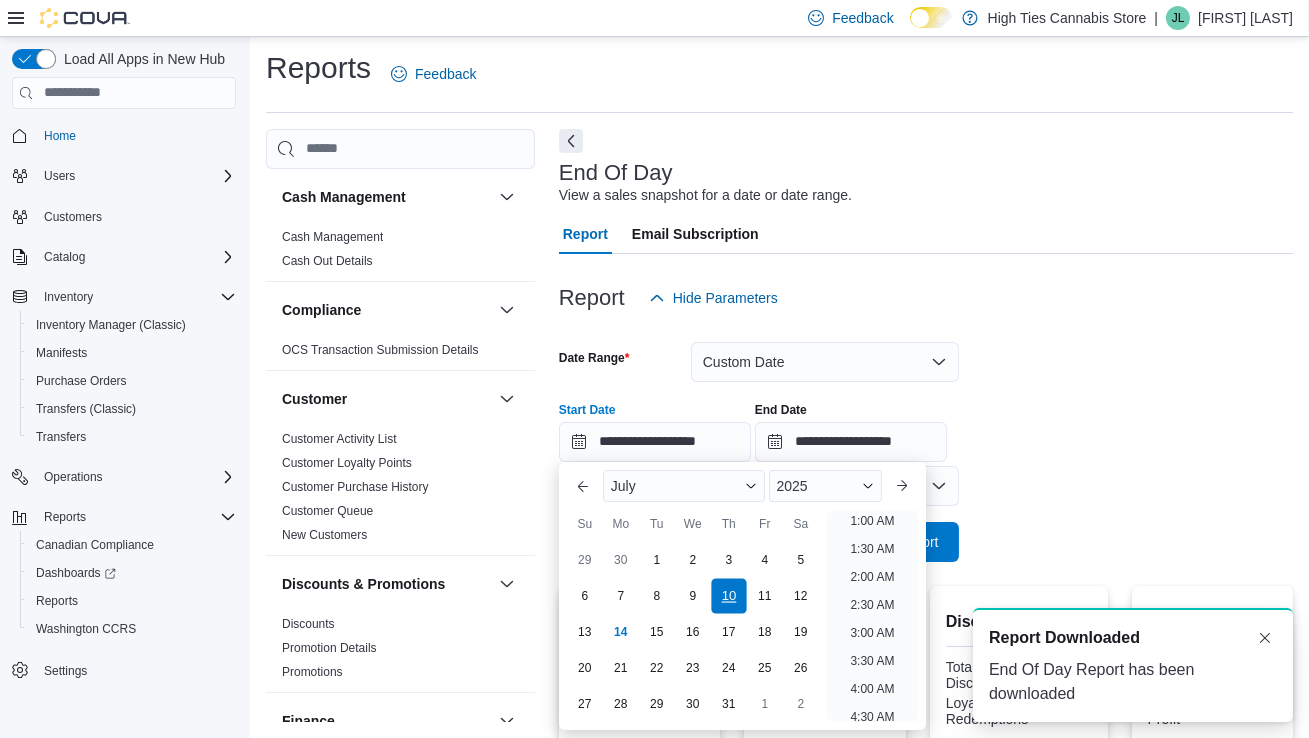 scroll, scrollTop: 3, scrollLeft: 0, axis: vertical 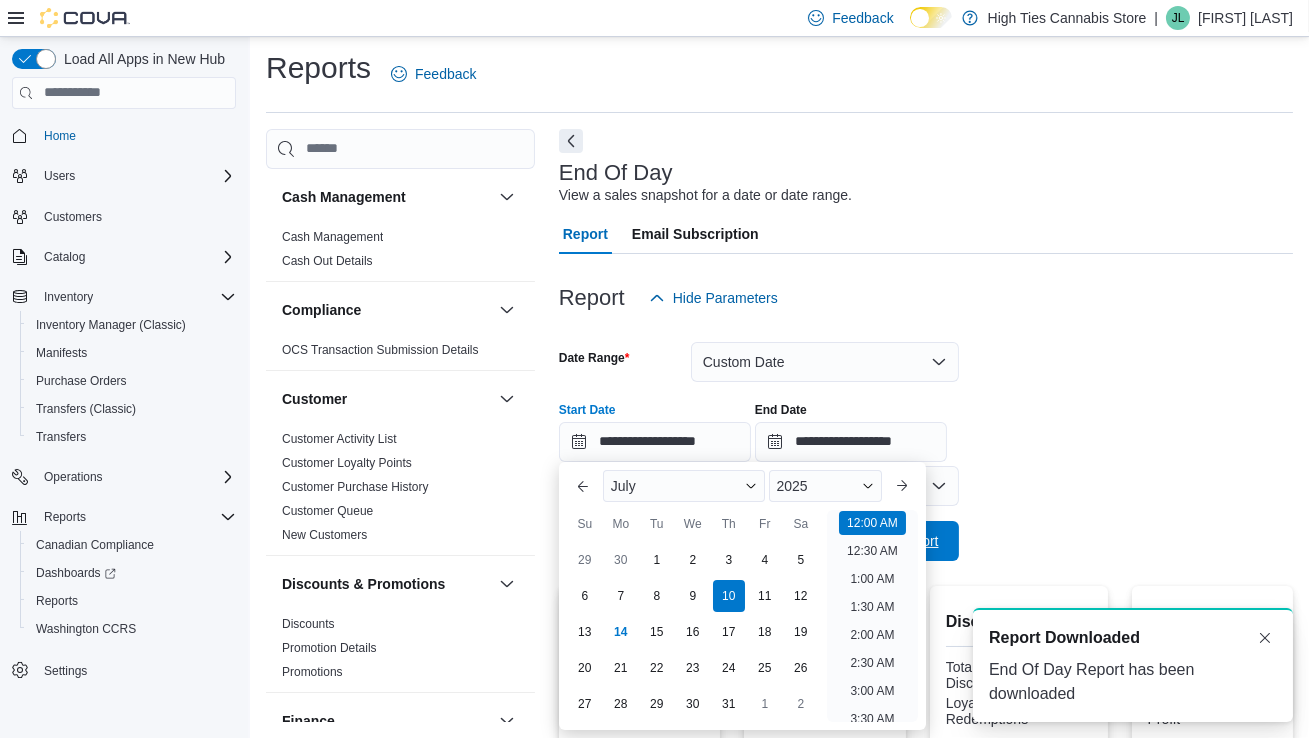 click on "Run Report" at bounding box center (903, 541) 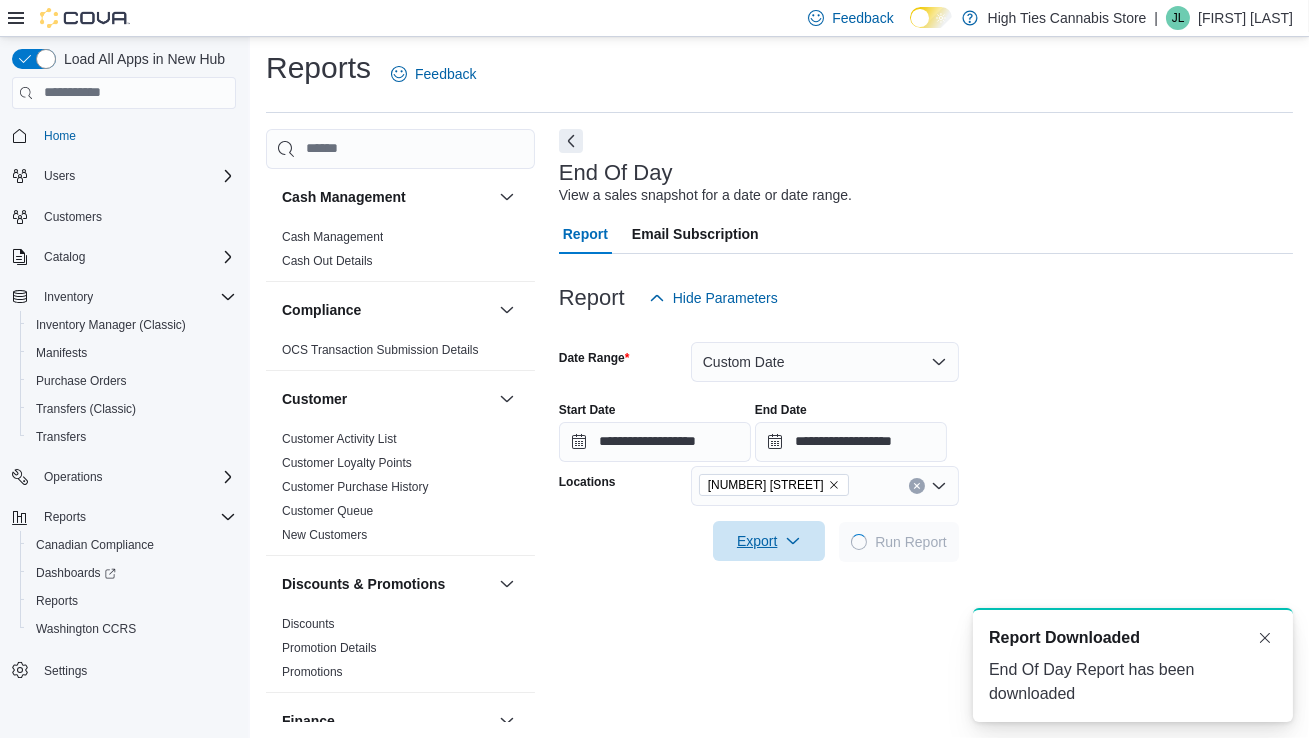 click on "Export" at bounding box center [769, 541] 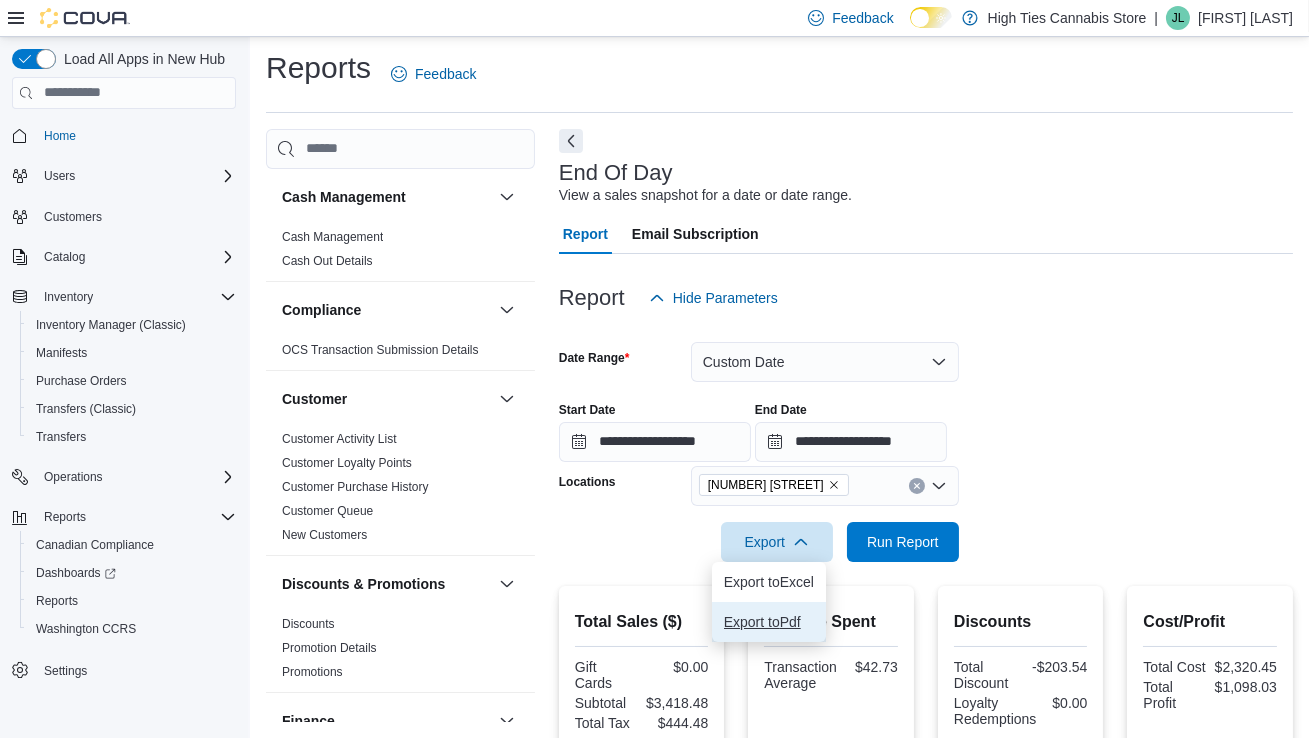 click on "Export to  Pdf" at bounding box center [769, 622] 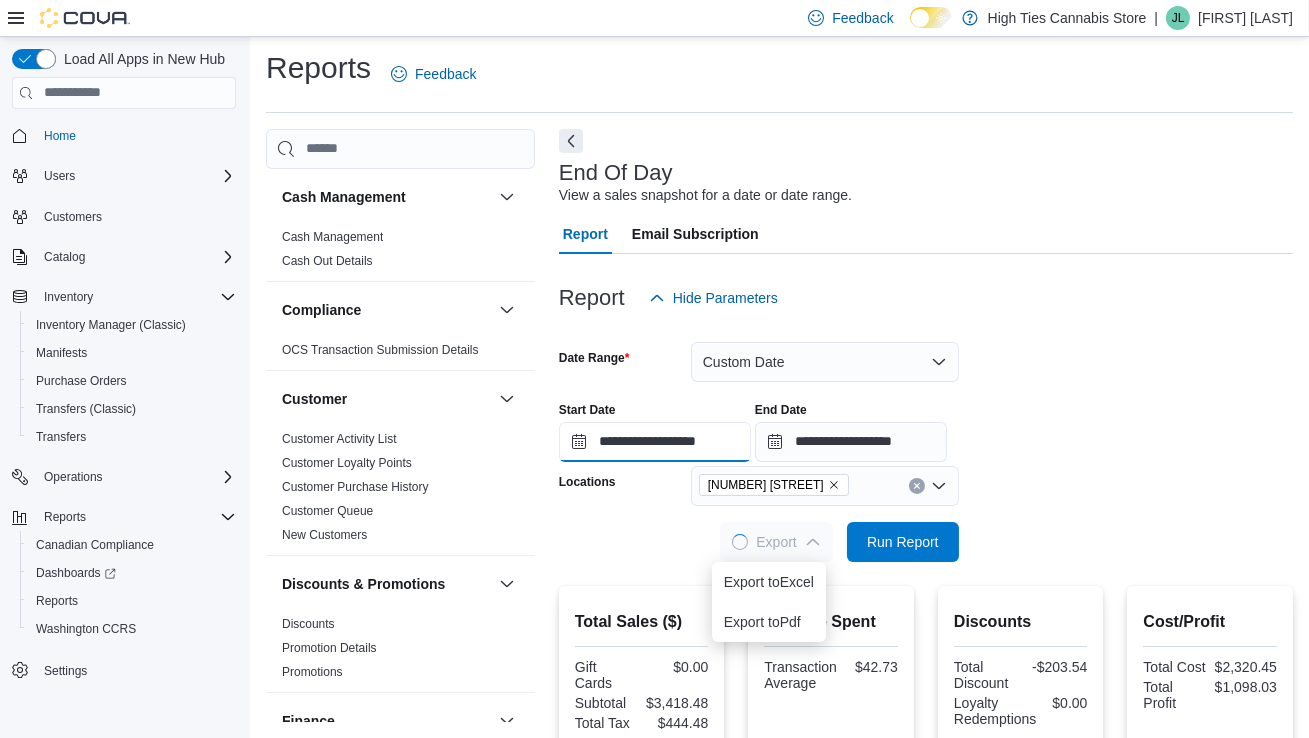 click on "**********" at bounding box center [655, 442] 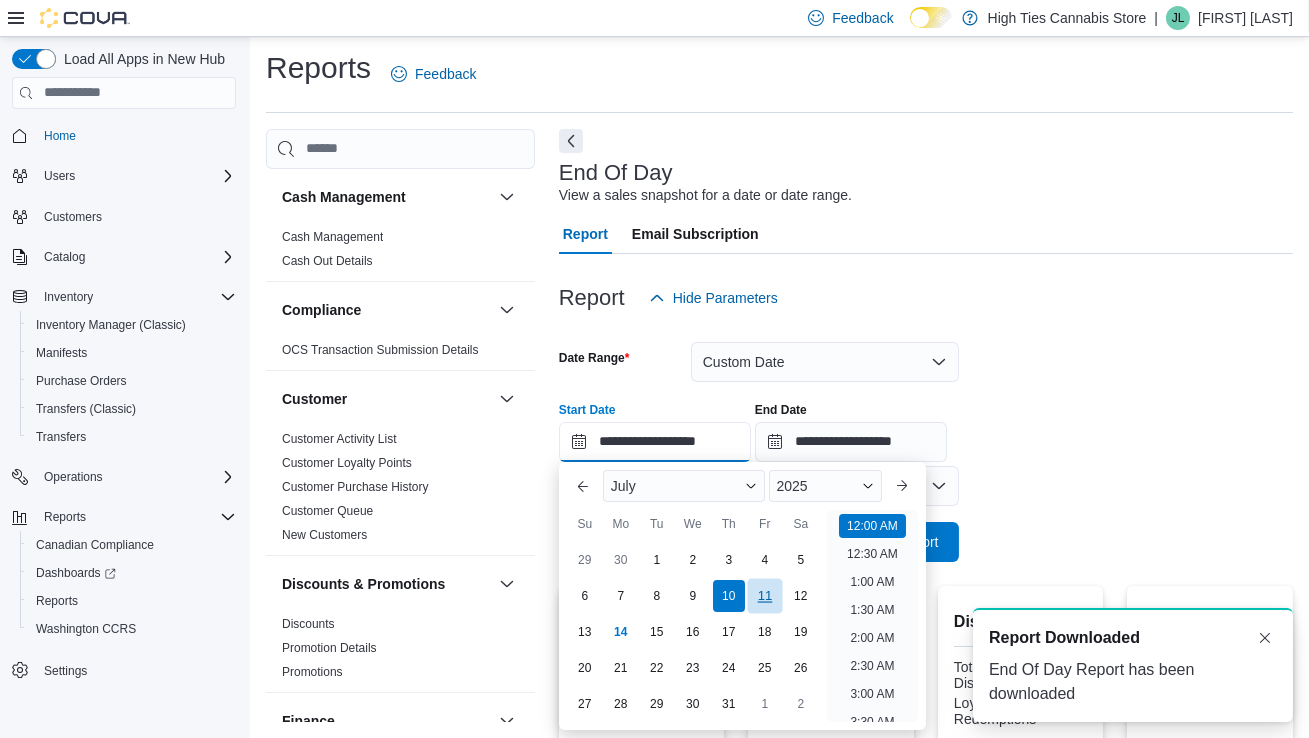 scroll, scrollTop: 0, scrollLeft: 0, axis: both 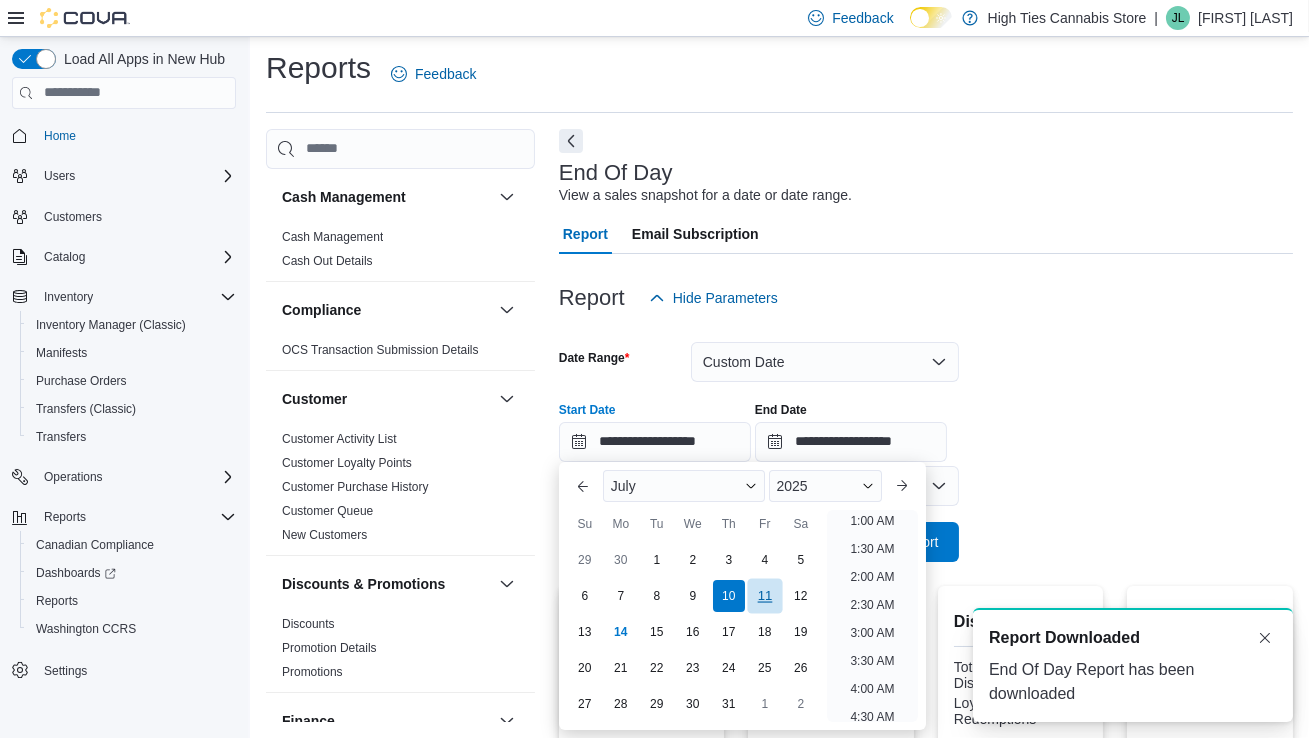 click on "11" at bounding box center (764, 595) 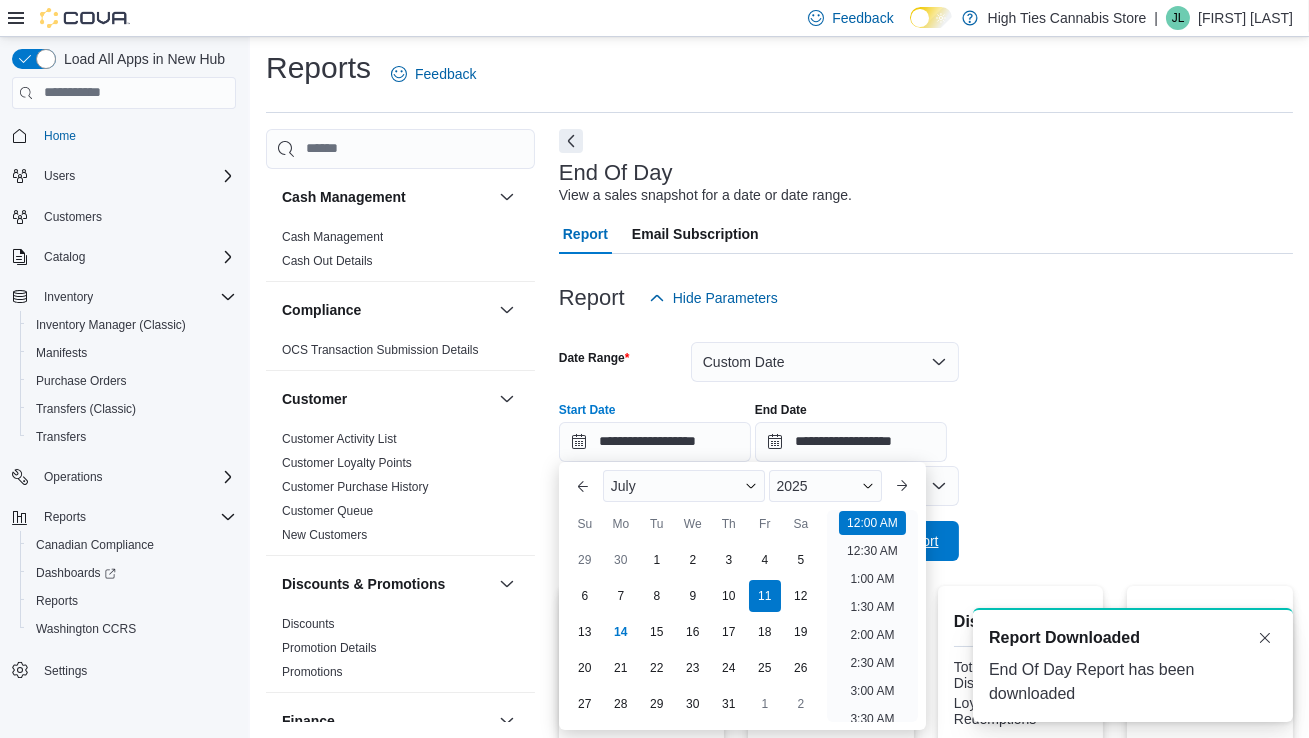 click on "Run Report" at bounding box center [903, 541] 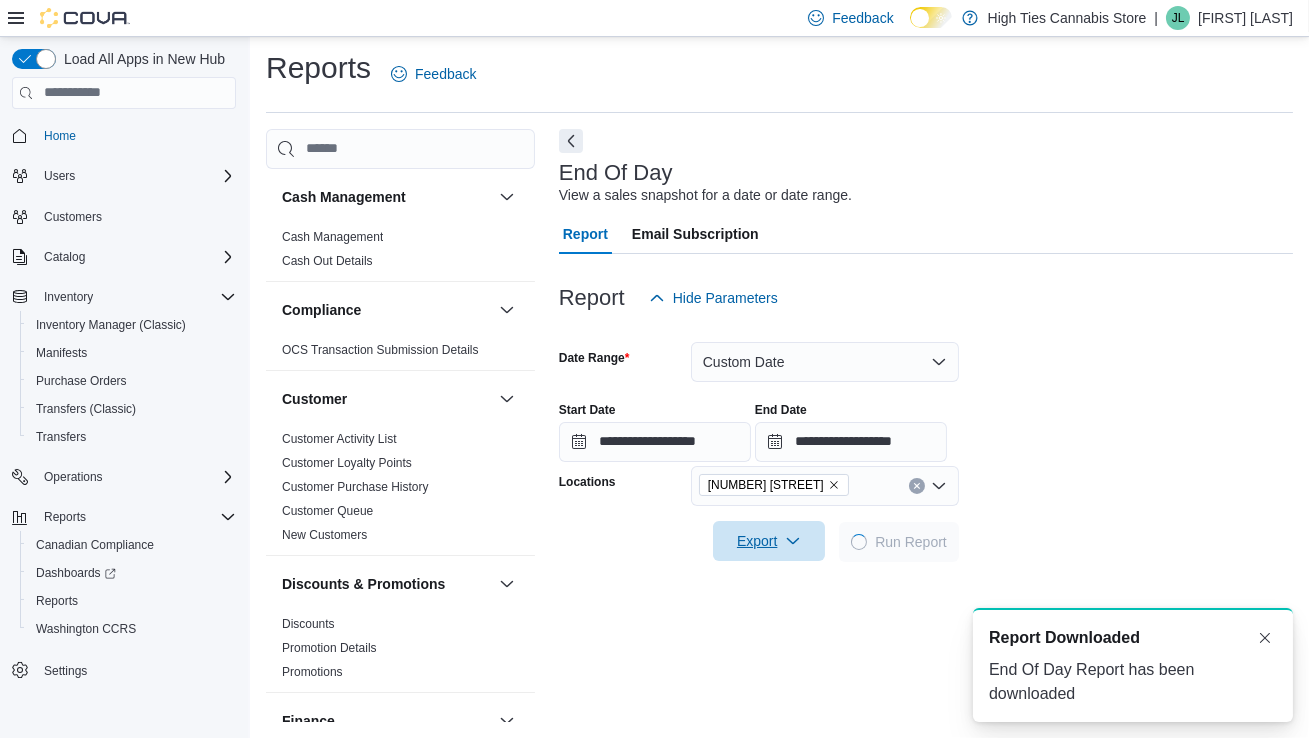 click on "Export" at bounding box center [769, 541] 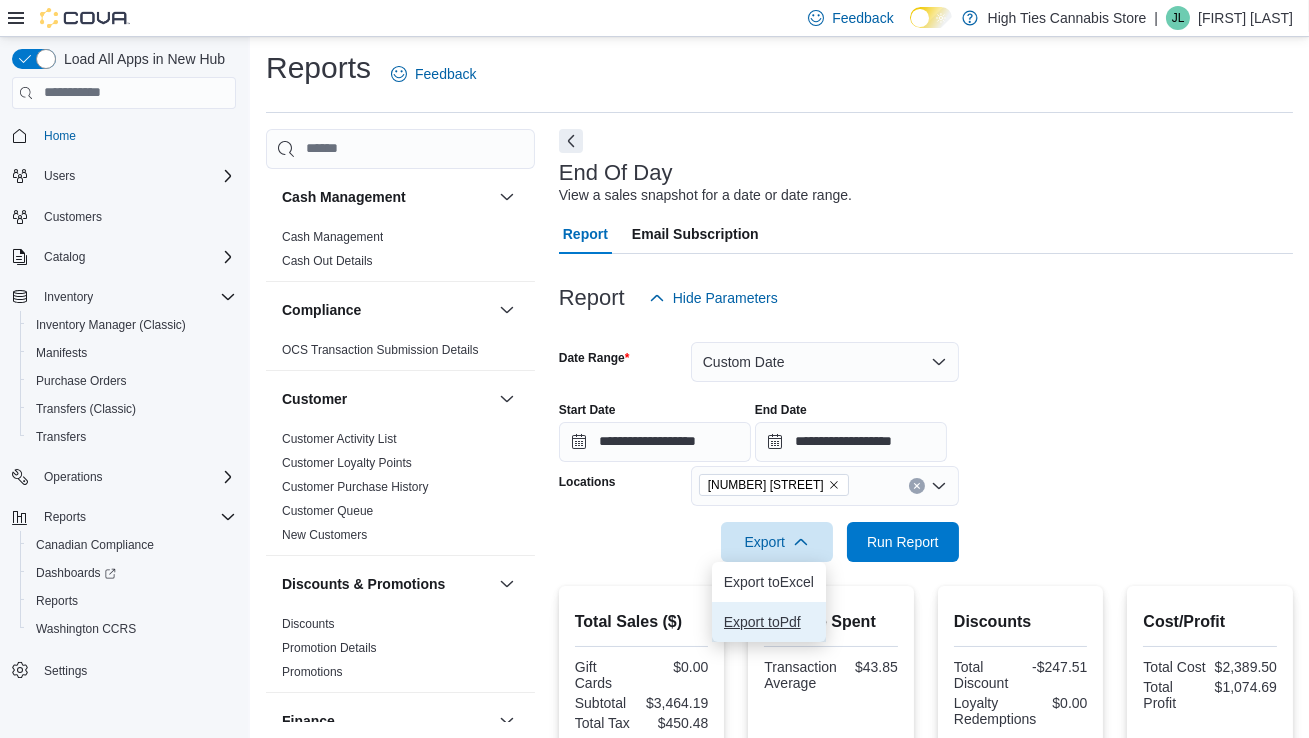 click on "Export to  Pdf" at bounding box center [769, 622] 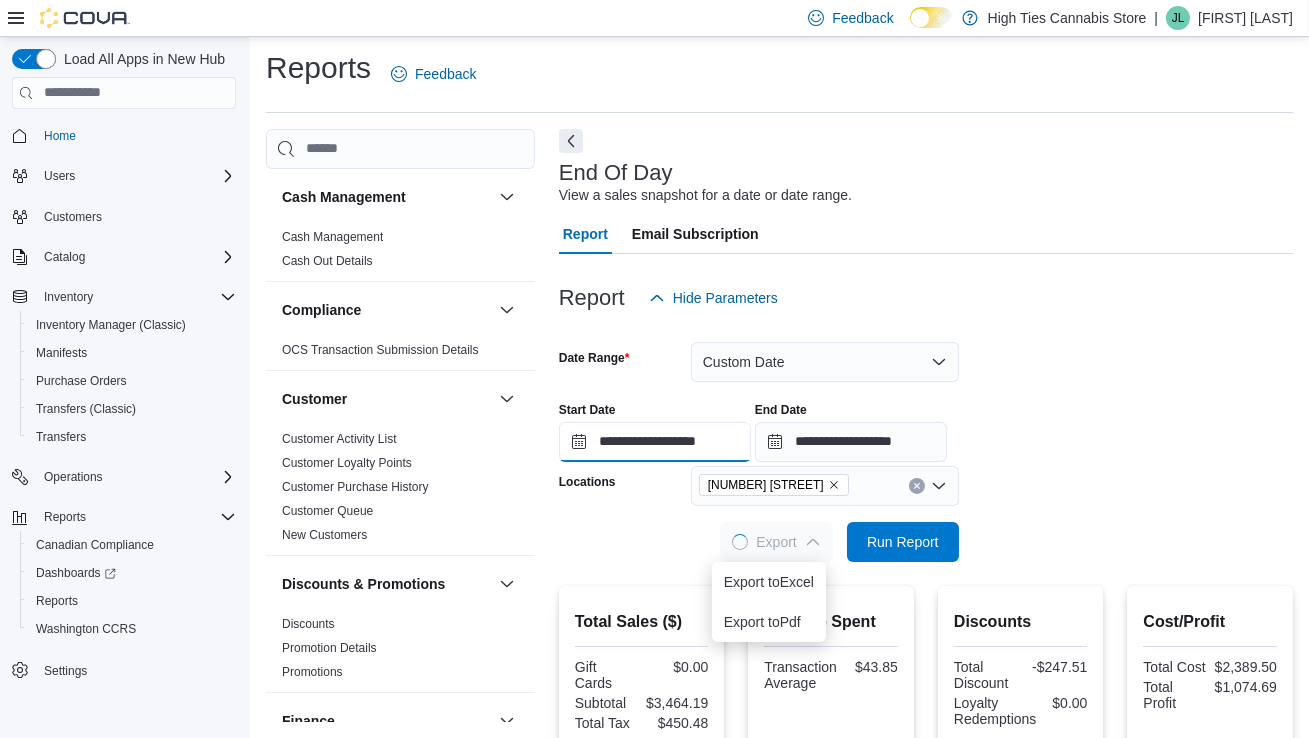 click on "**********" at bounding box center [655, 442] 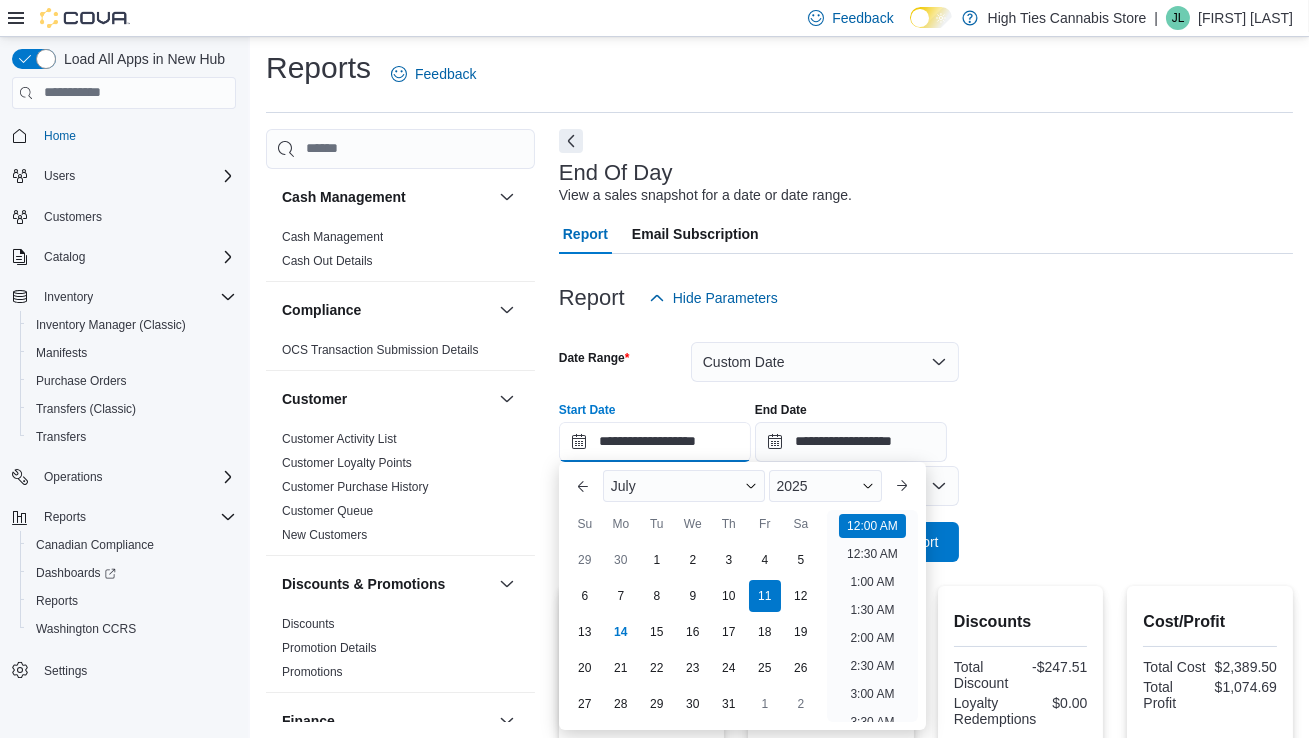 scroll, scrollTop: 61, scrollLeft: 0, axis: vertical 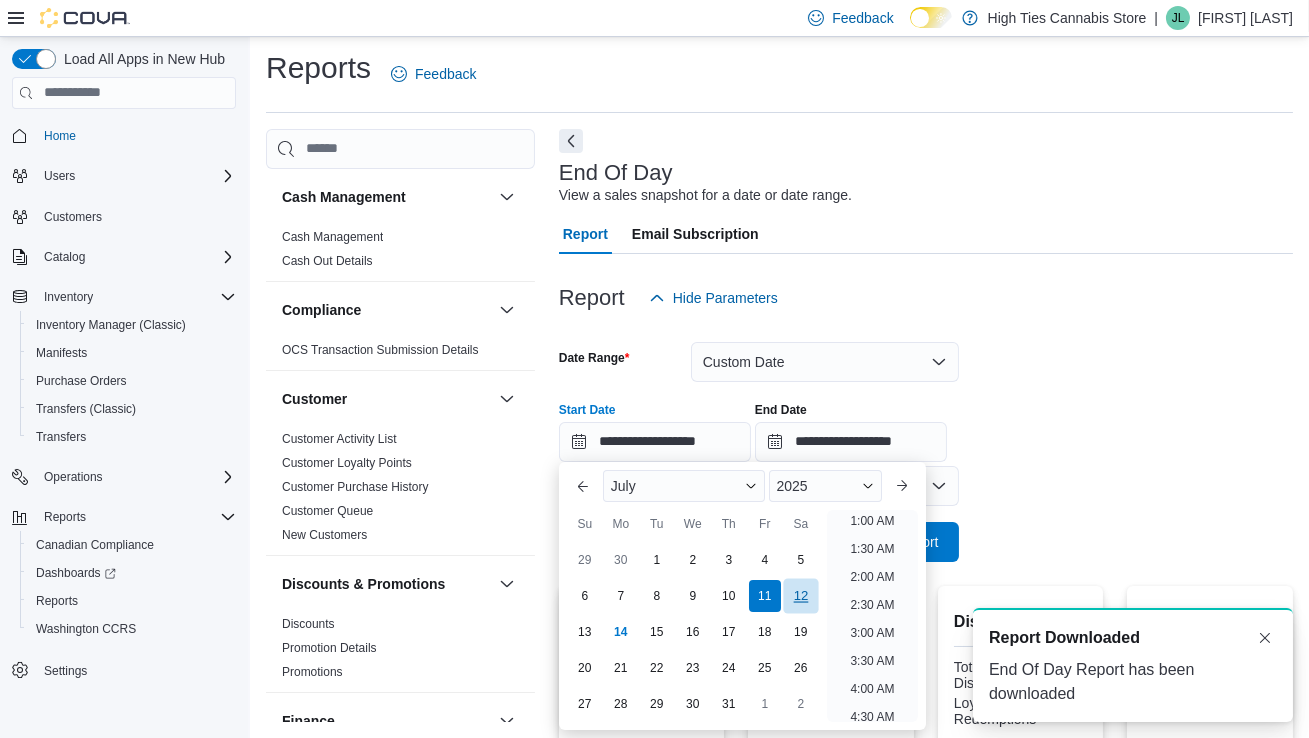 click on "12" at bounding box center [800, 595] 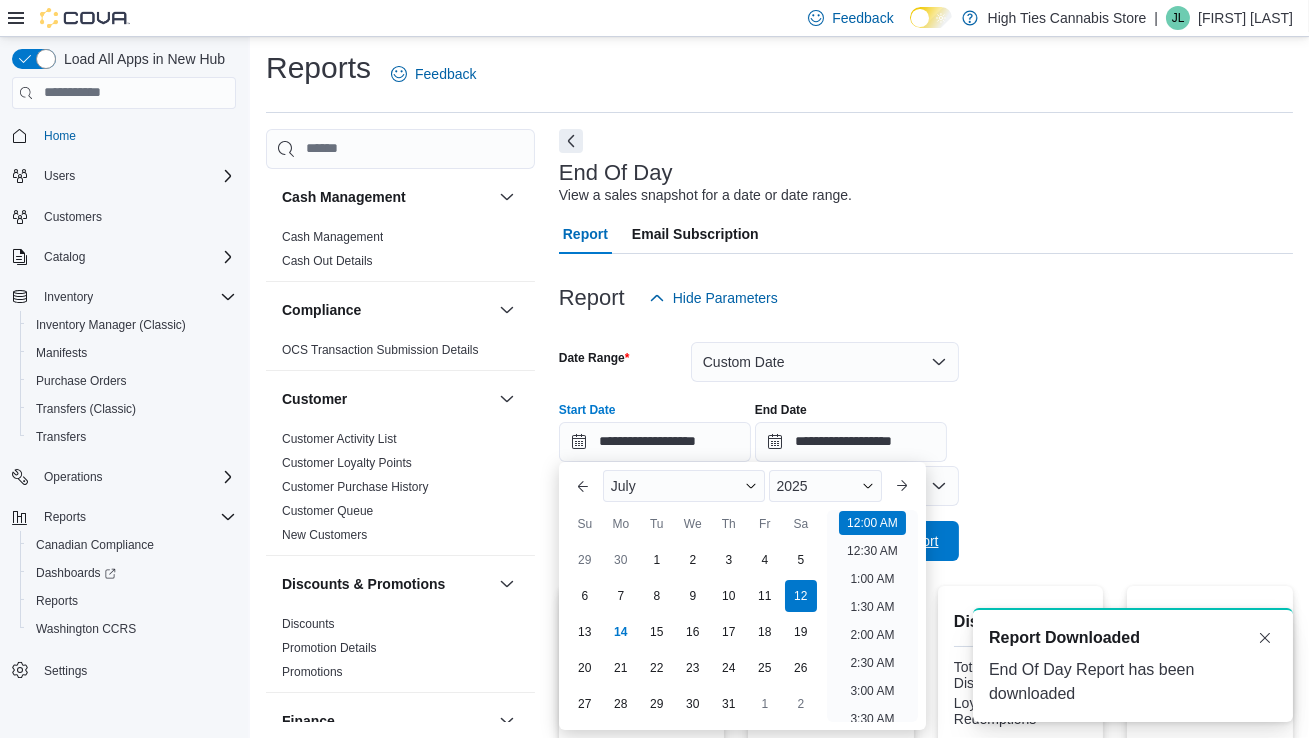 click on "Run Report" at bounding box center [903, 541] 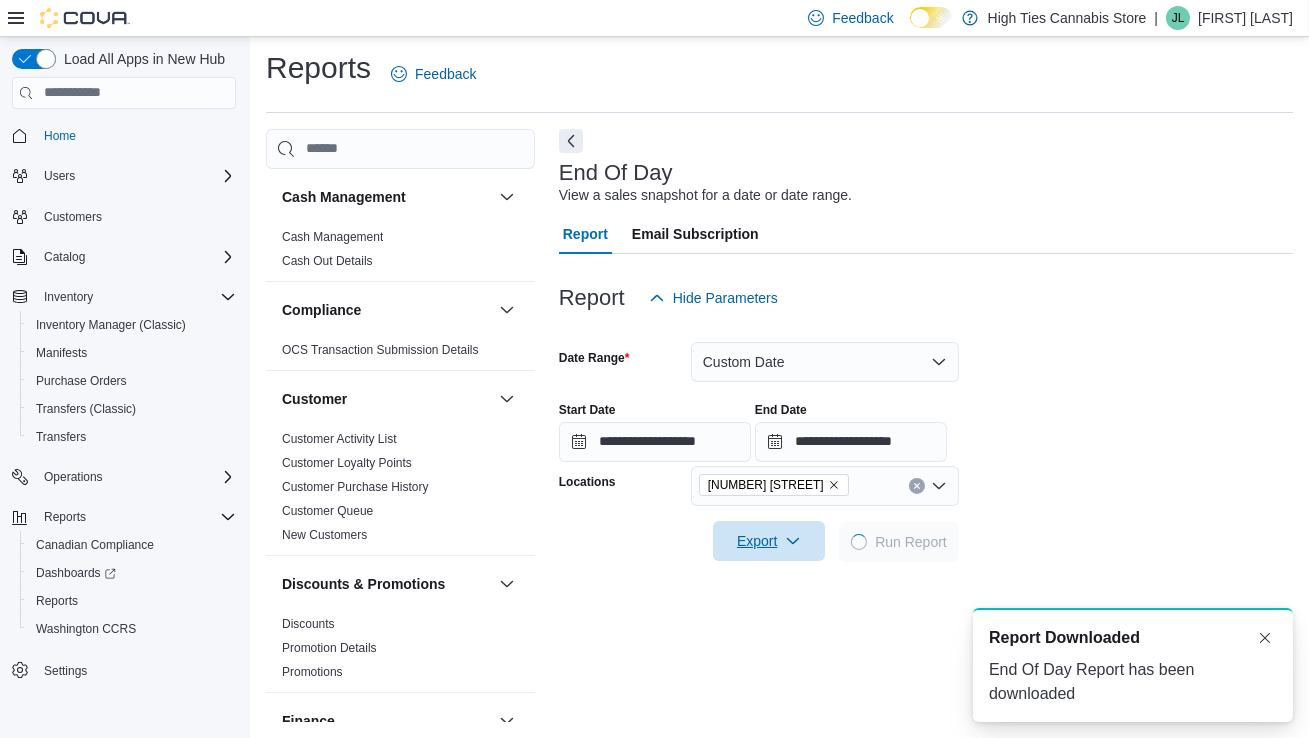 click on "Export" at bounding box center (769, 541) 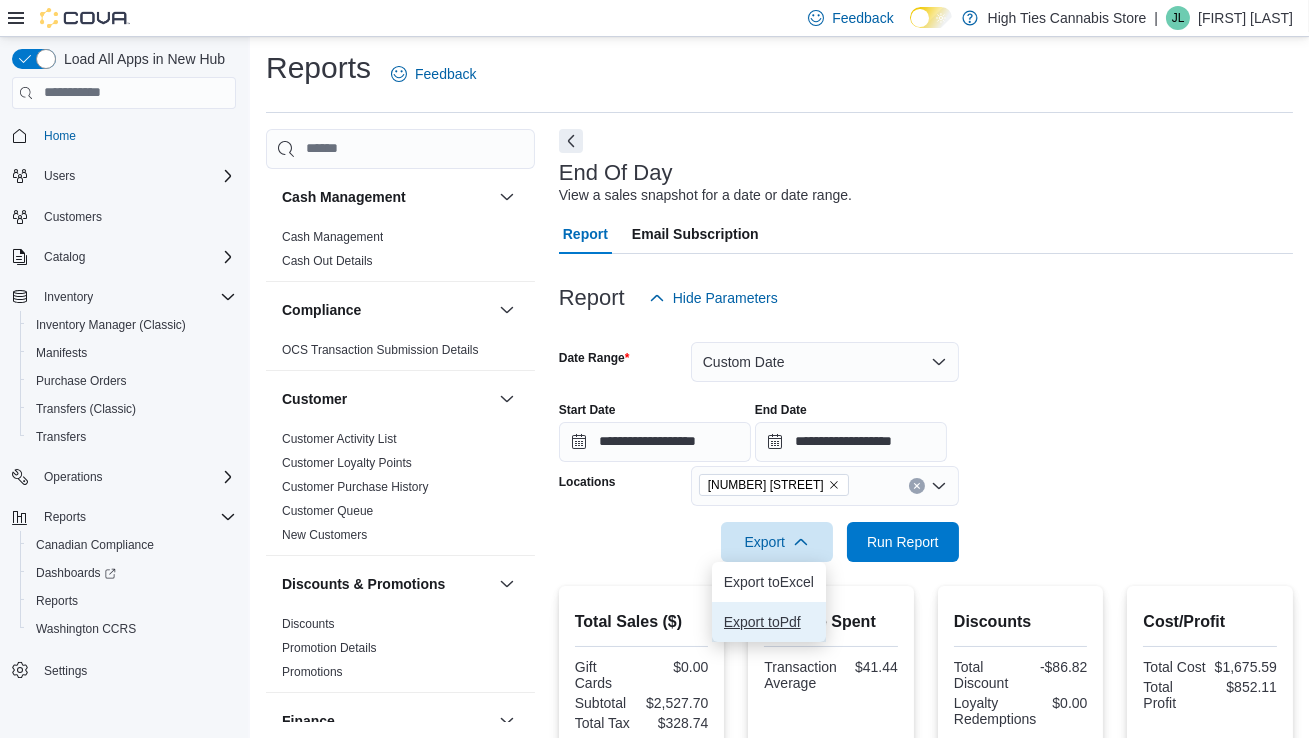 click on "Export to  Pdf" at bounding box center (769, 622) 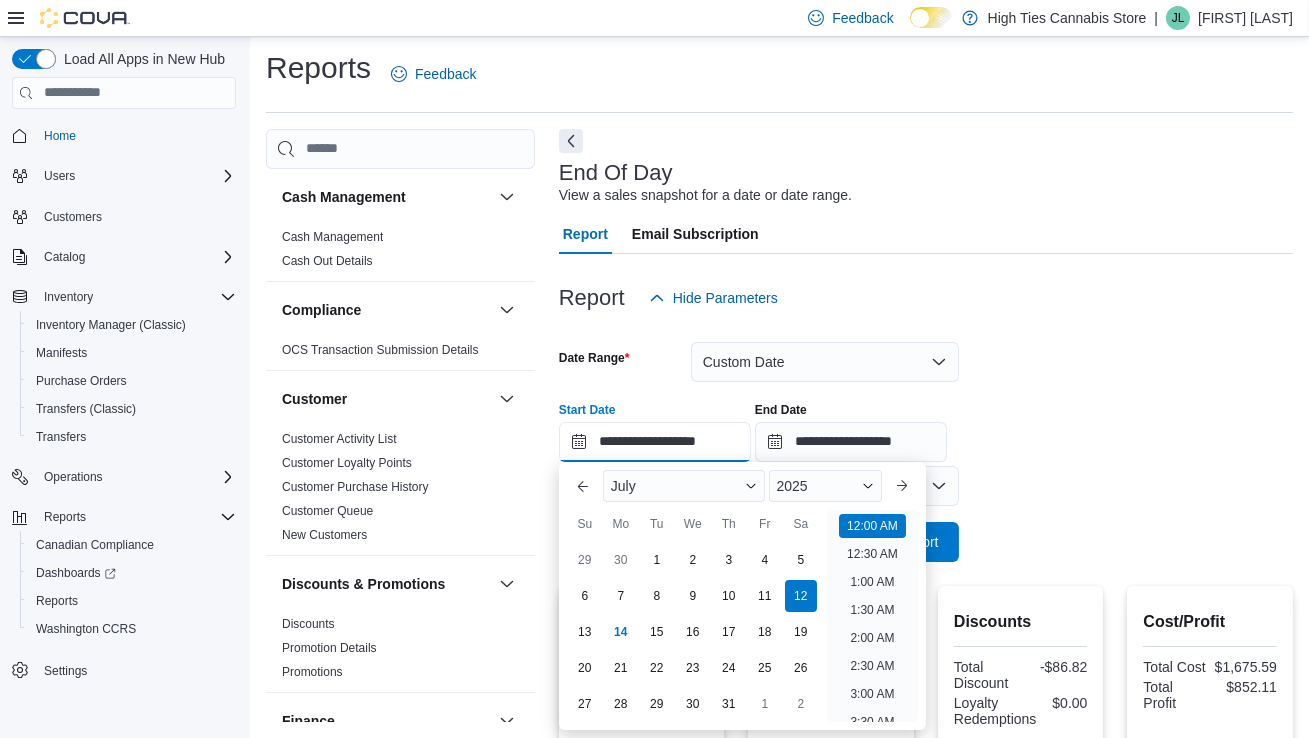 click on "**********" at bounding box center (655, 442) 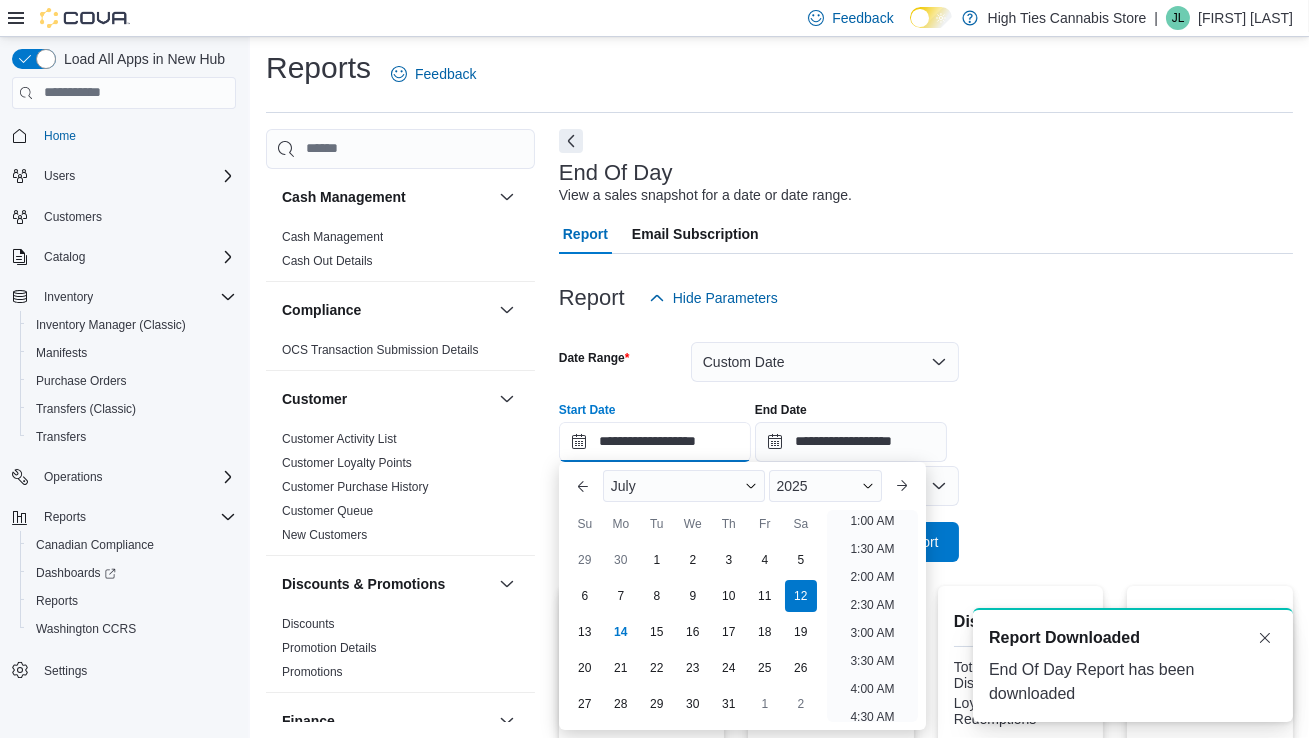 scroll, scrollTop: 0, scrollLeft: 0, axis: both 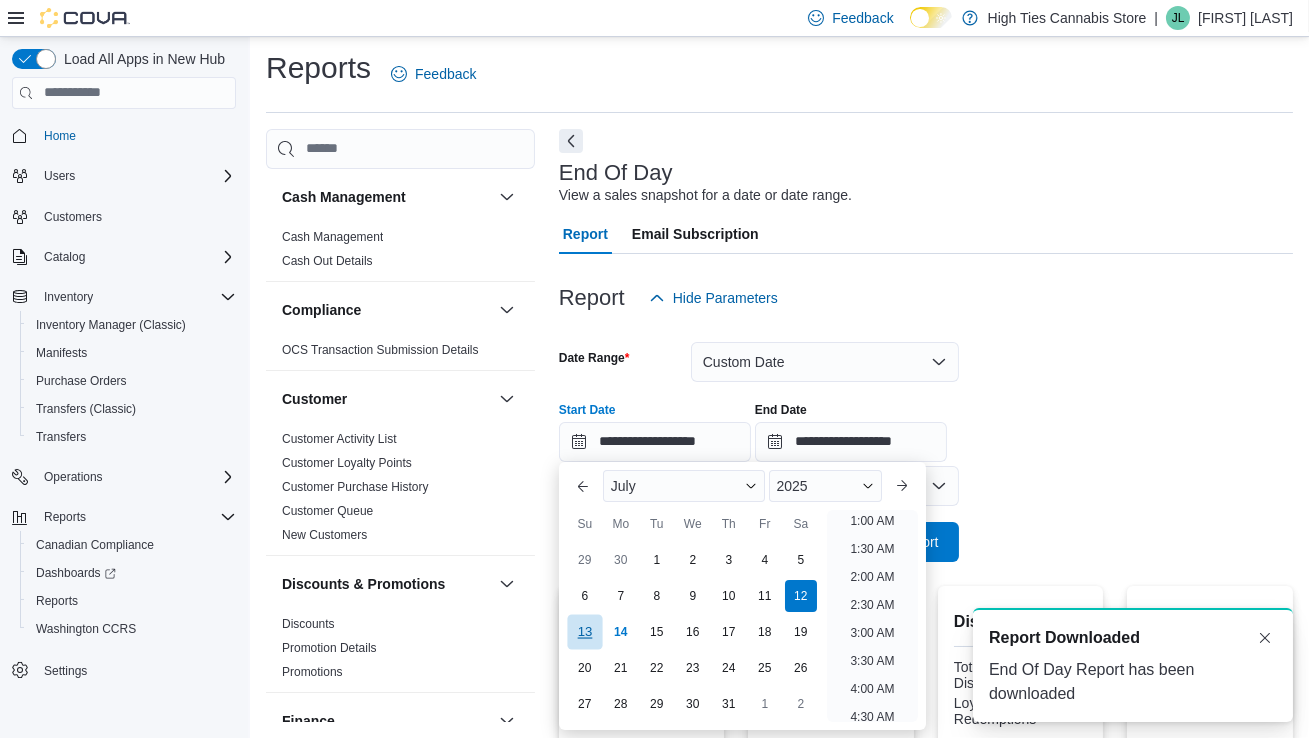 click on "13" at bounding box center (584, 631) 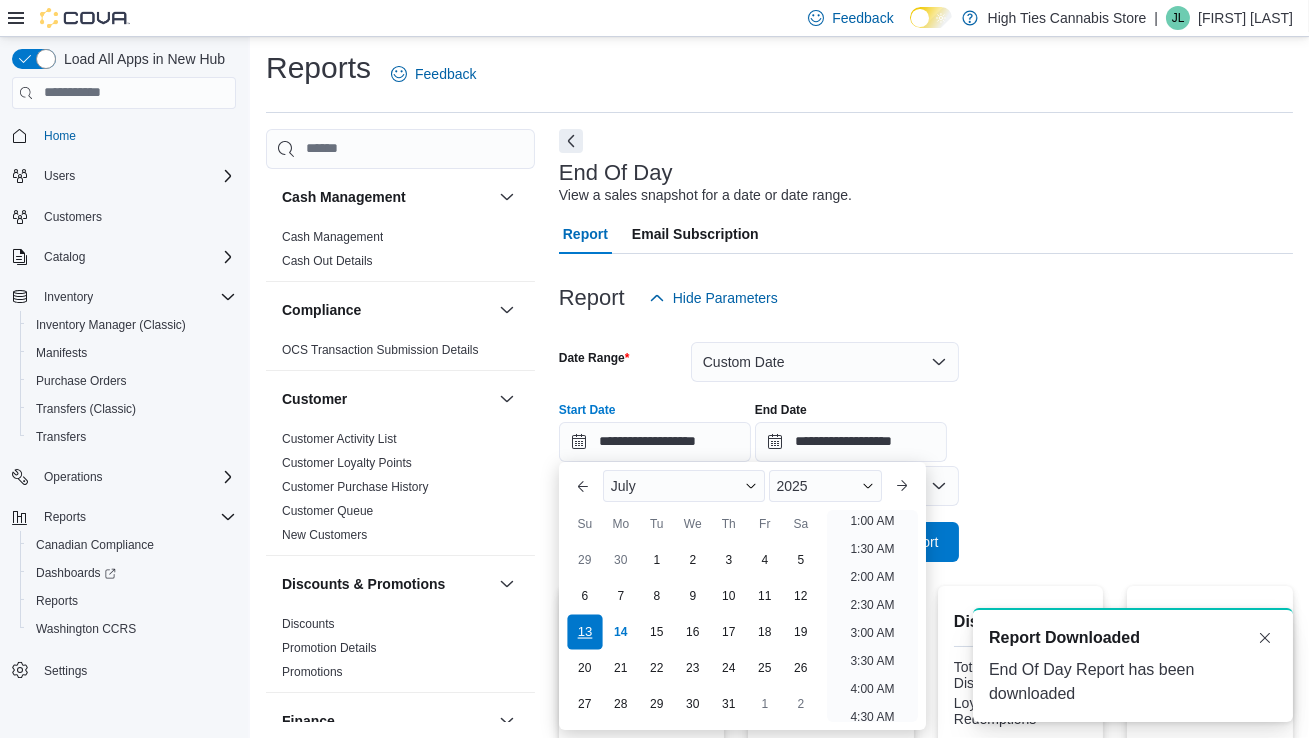 scroll, scrollTop: 3, scrollLeft: 0, axis: vertical 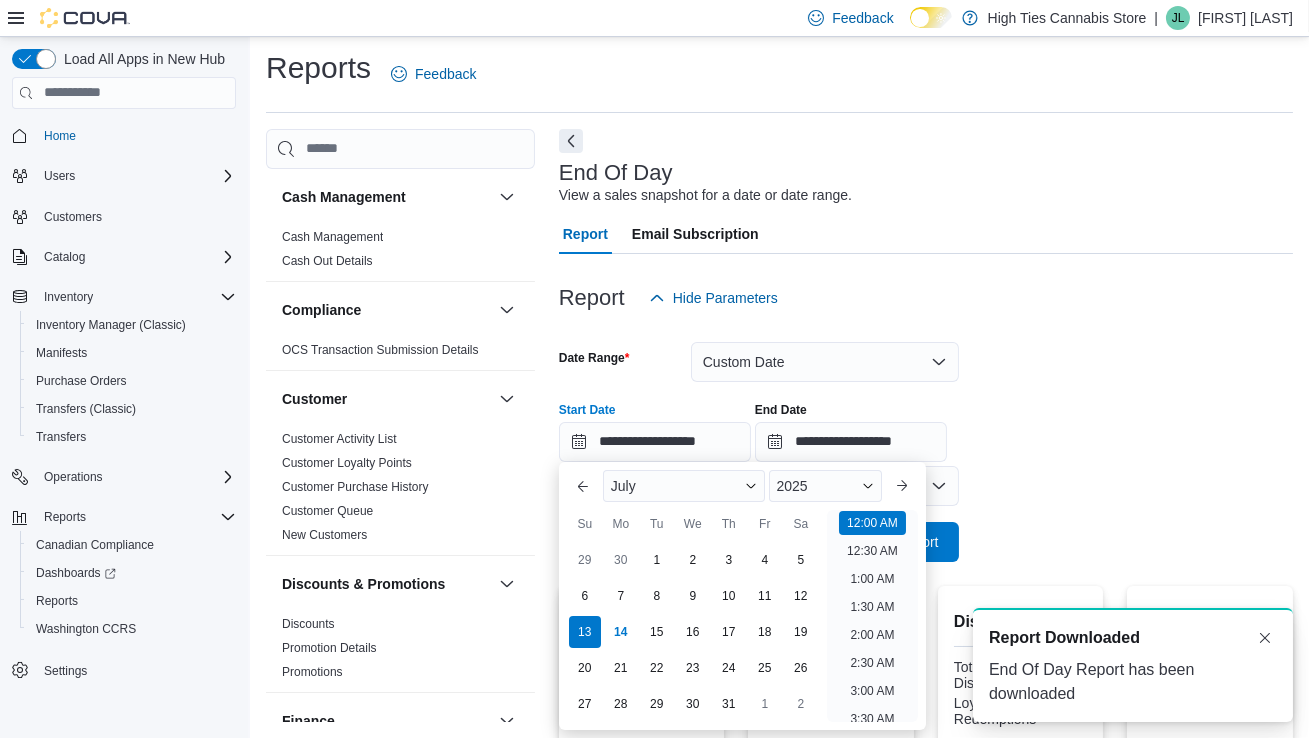 click on "**********" at bounding box center [926, 440] 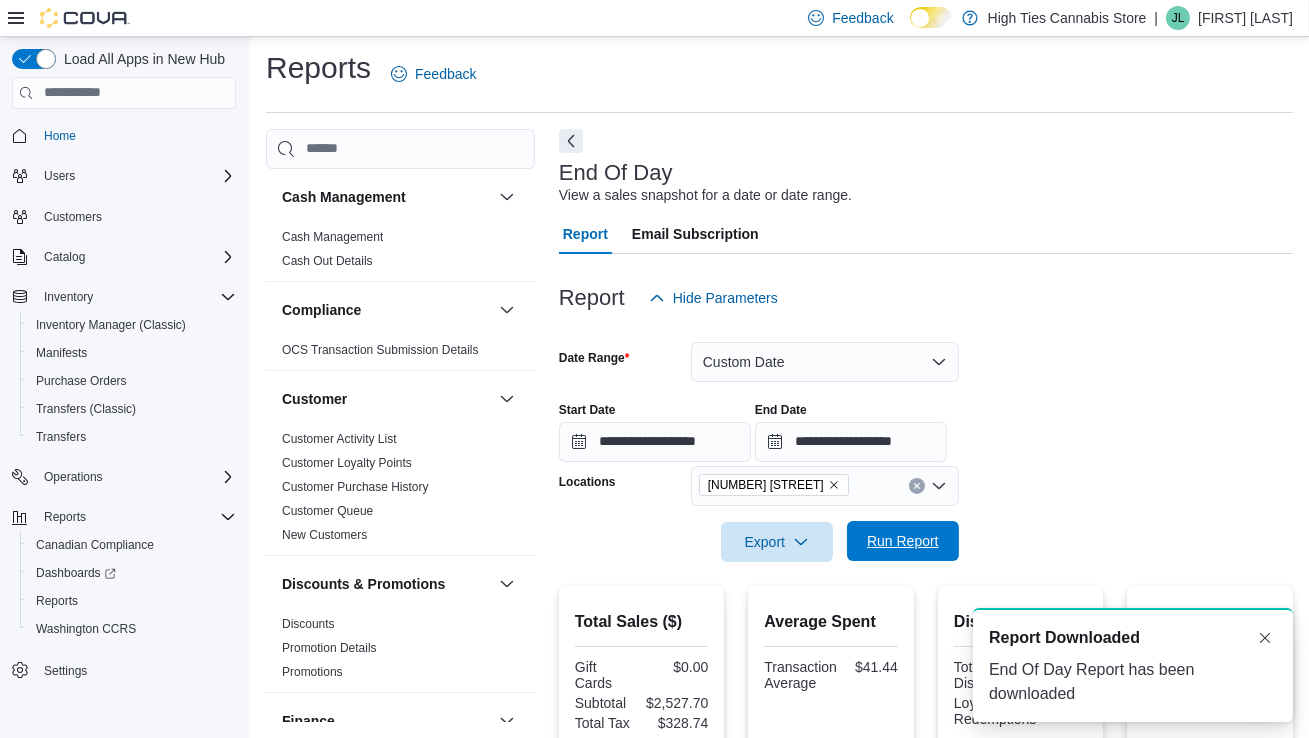 click on "Run Report" at bounding box center (903, 541) 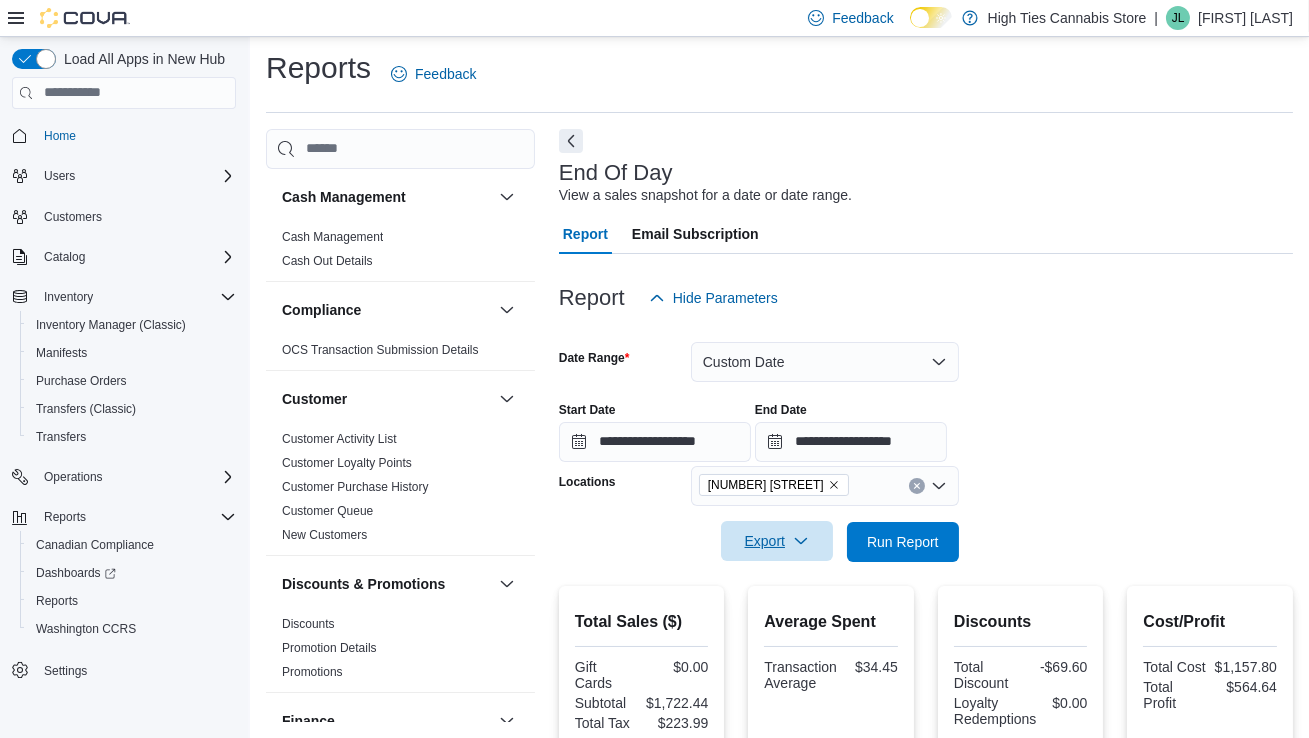 click on "Export" at bounding box center (777, 541) 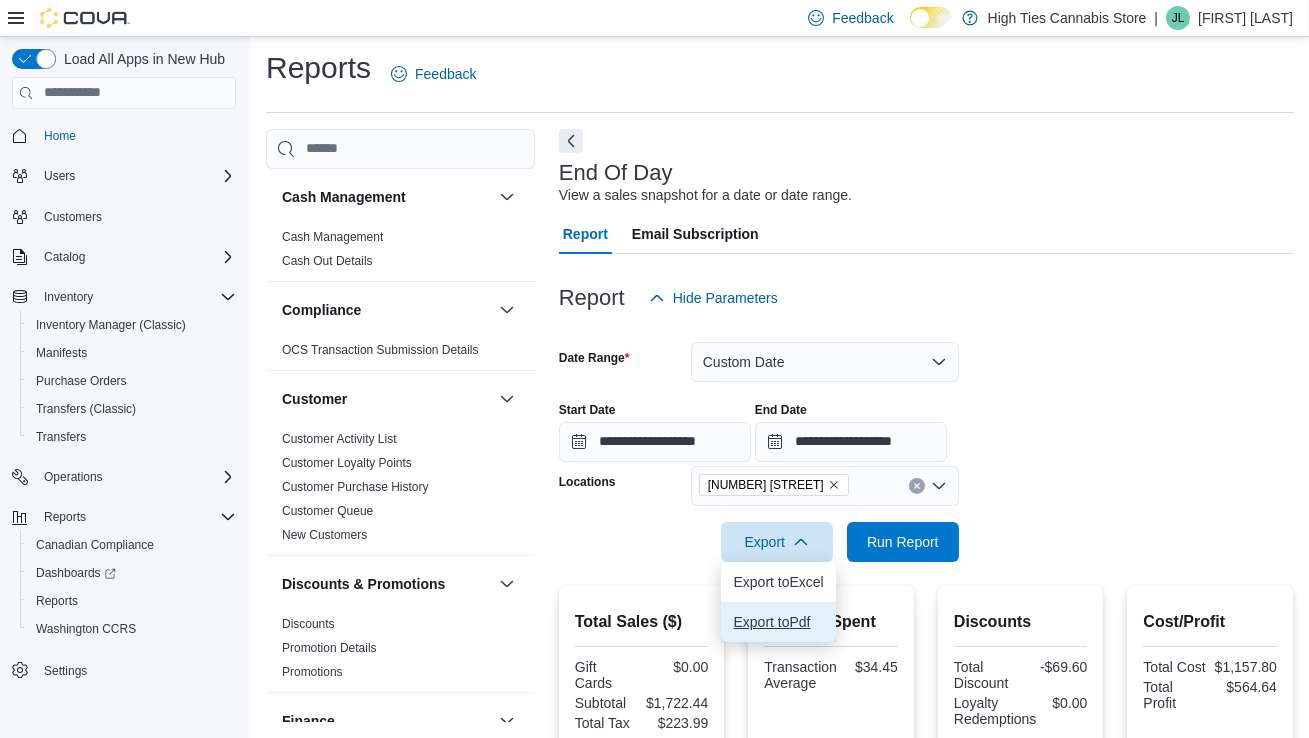 click on "Export to  Pdf" at bounding box center (778, 622) 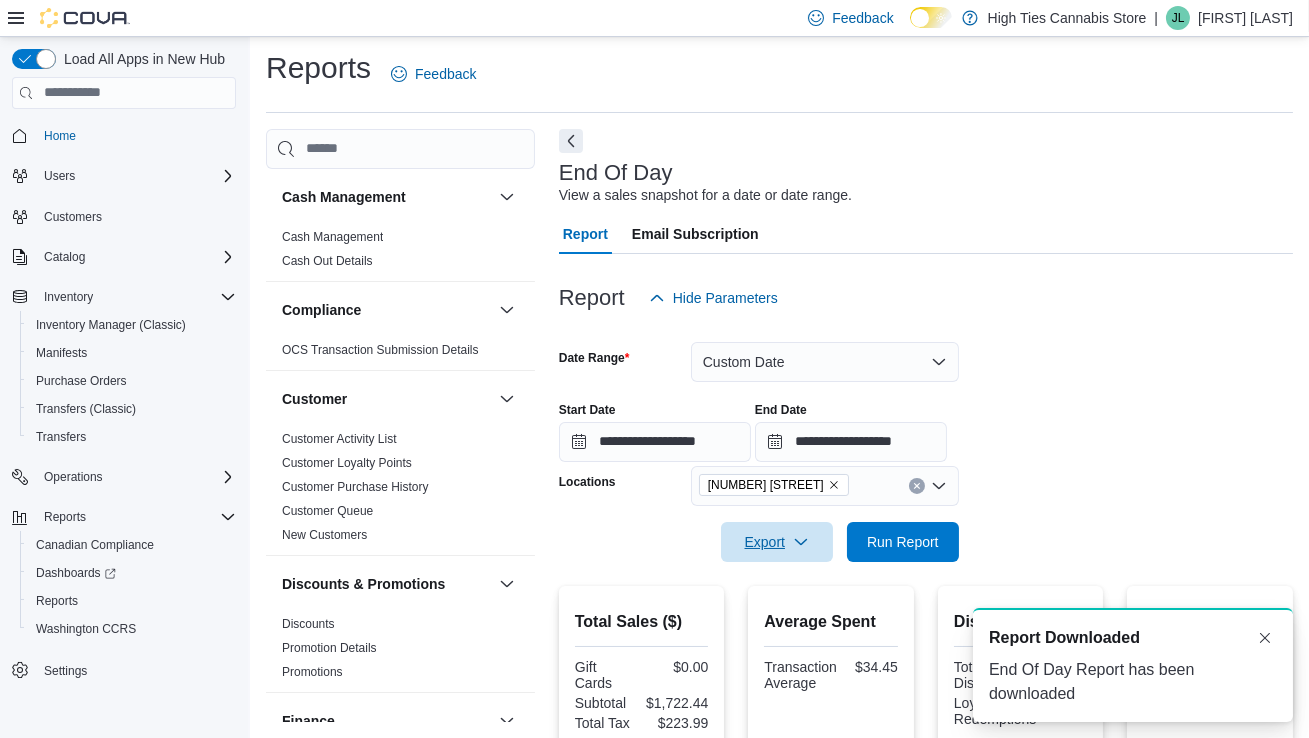 scroll, scrollTop: 0, scrollLeft: 0, axis: both 